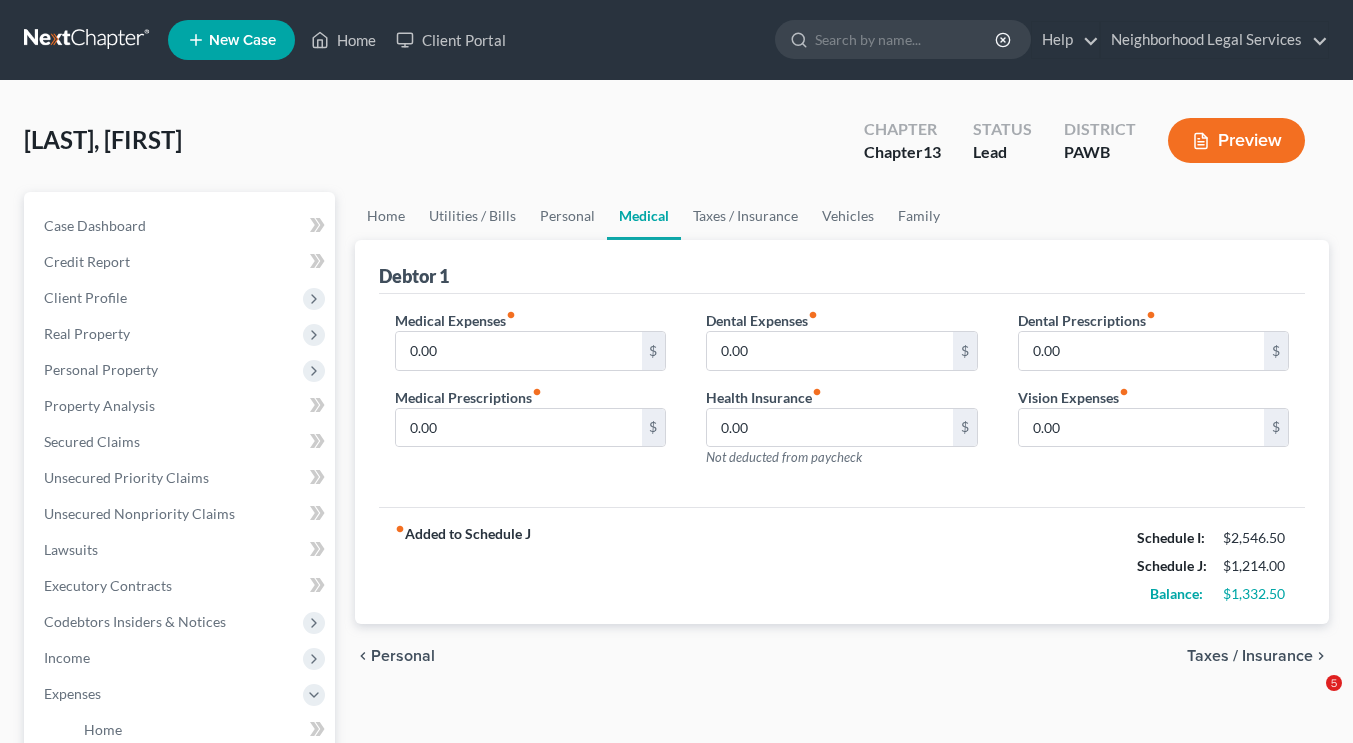 scroll, scrollTop: 0, scrollLeft: 0, axis: both 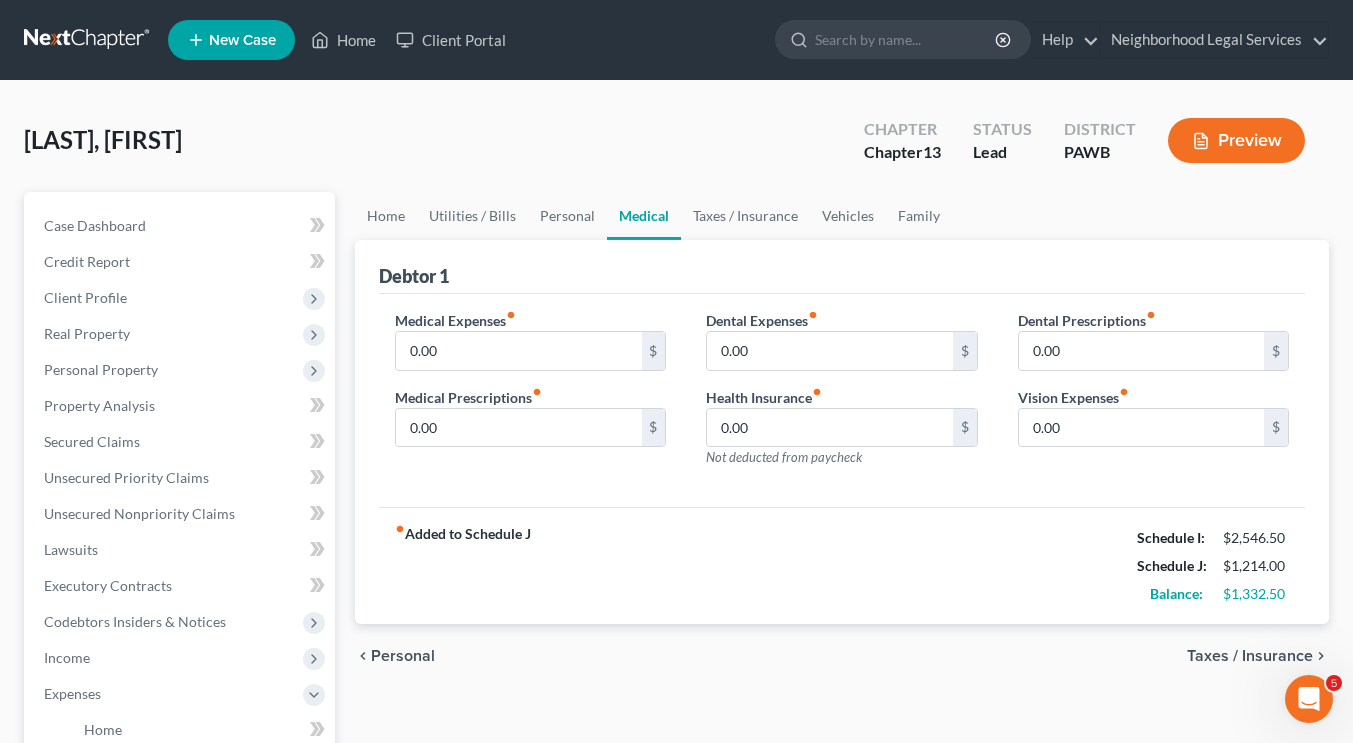 click at bounding box center [88, 40] 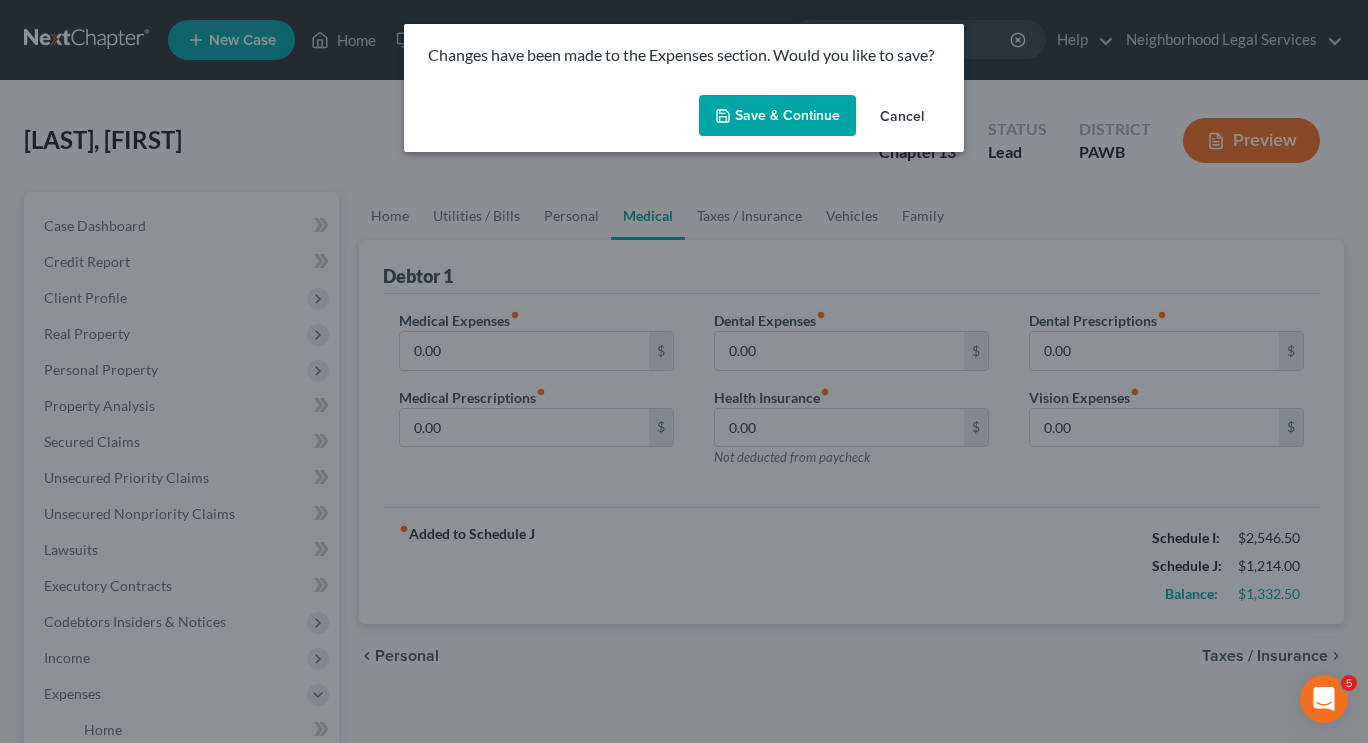 click on "Save & Continue" at bounding box center [777, 116] 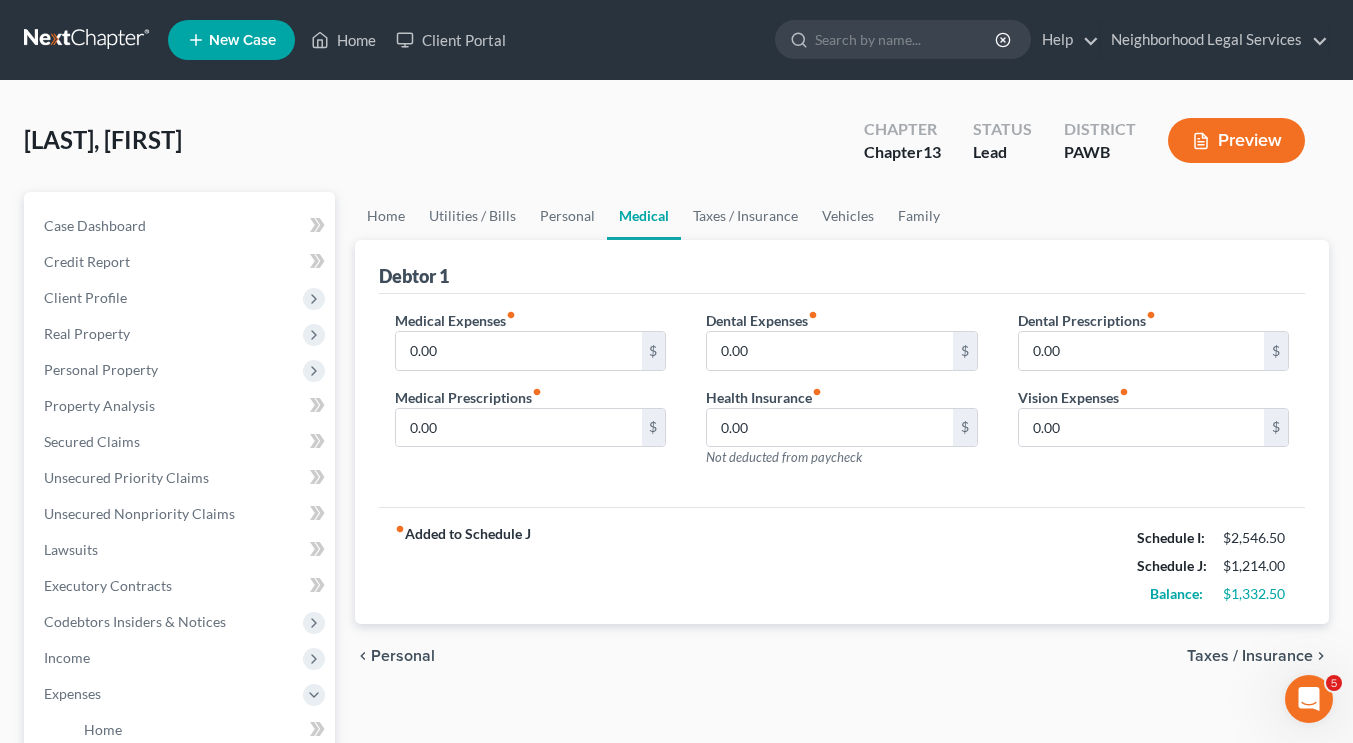 click at bounding box center [88, 40] 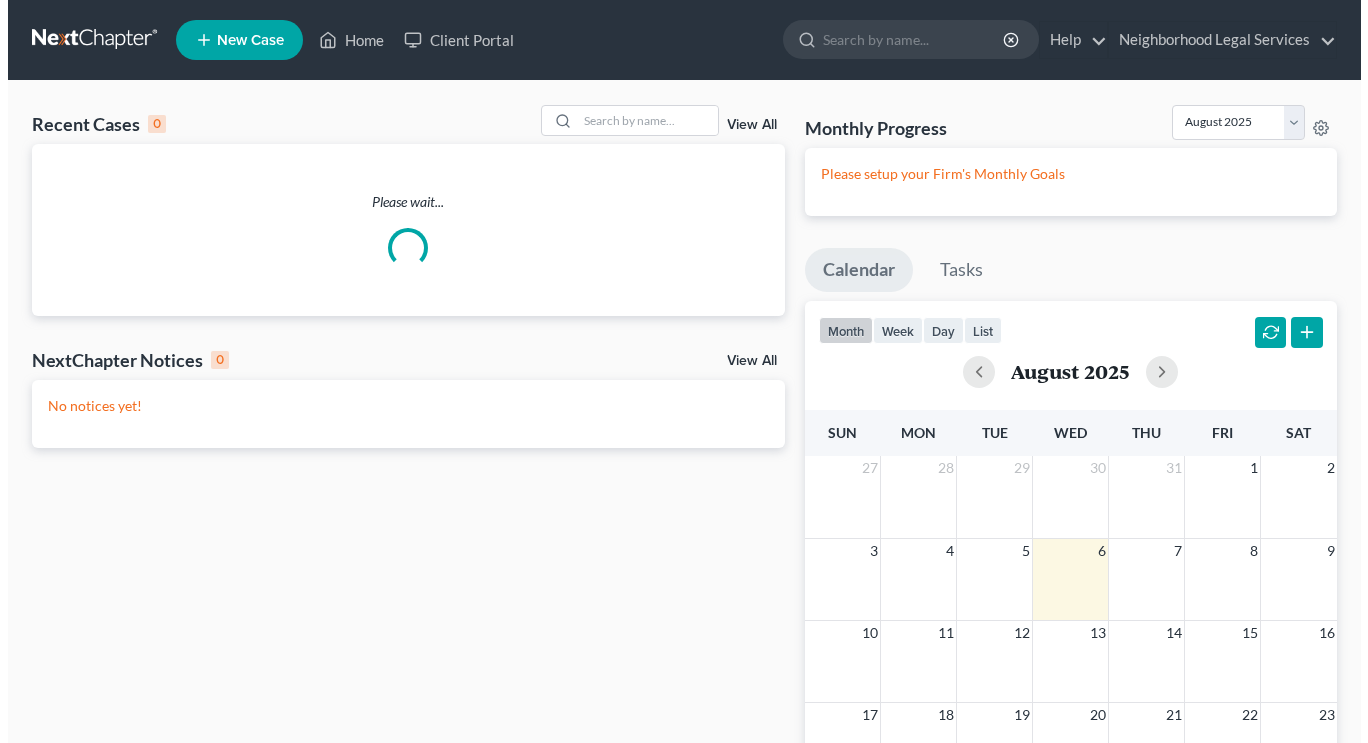 scroll, scrollTop: 0, scrollLeft: 0, axis: both 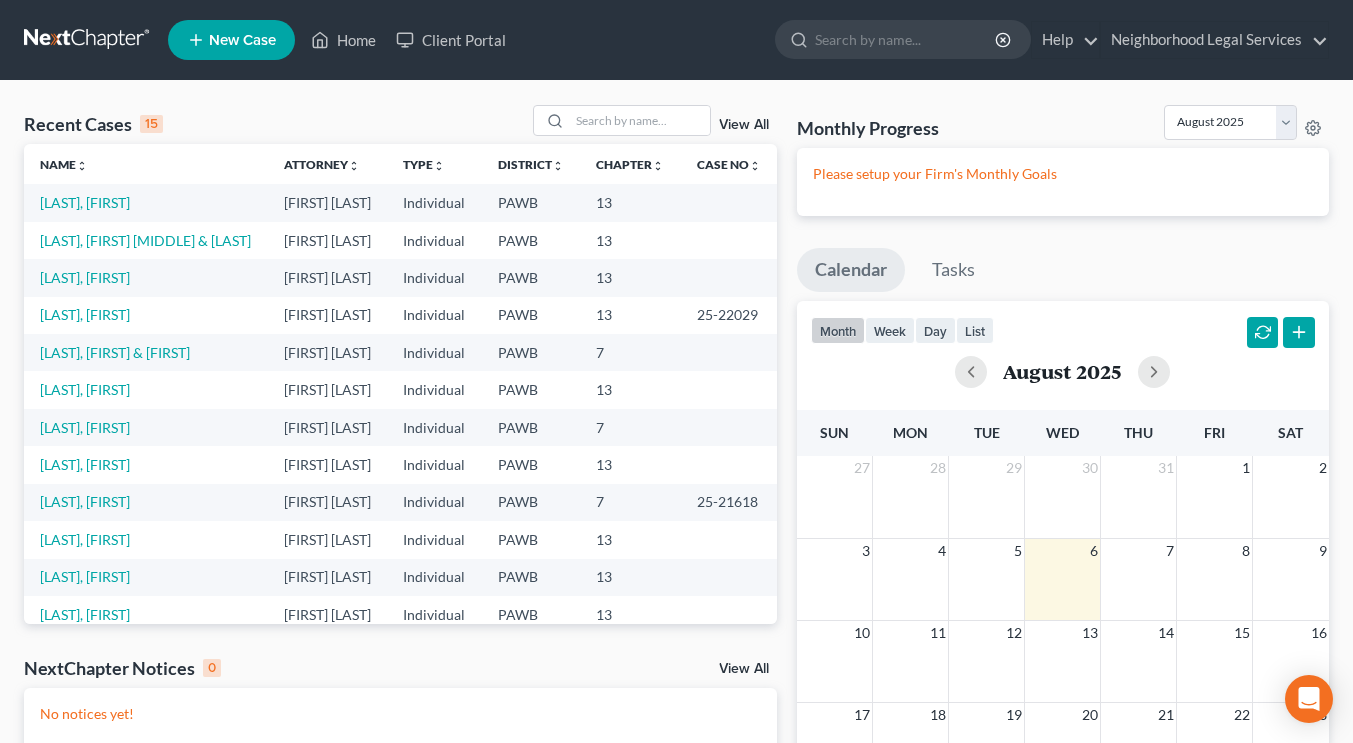 click on "New Case" at bounding box center [242, 40] 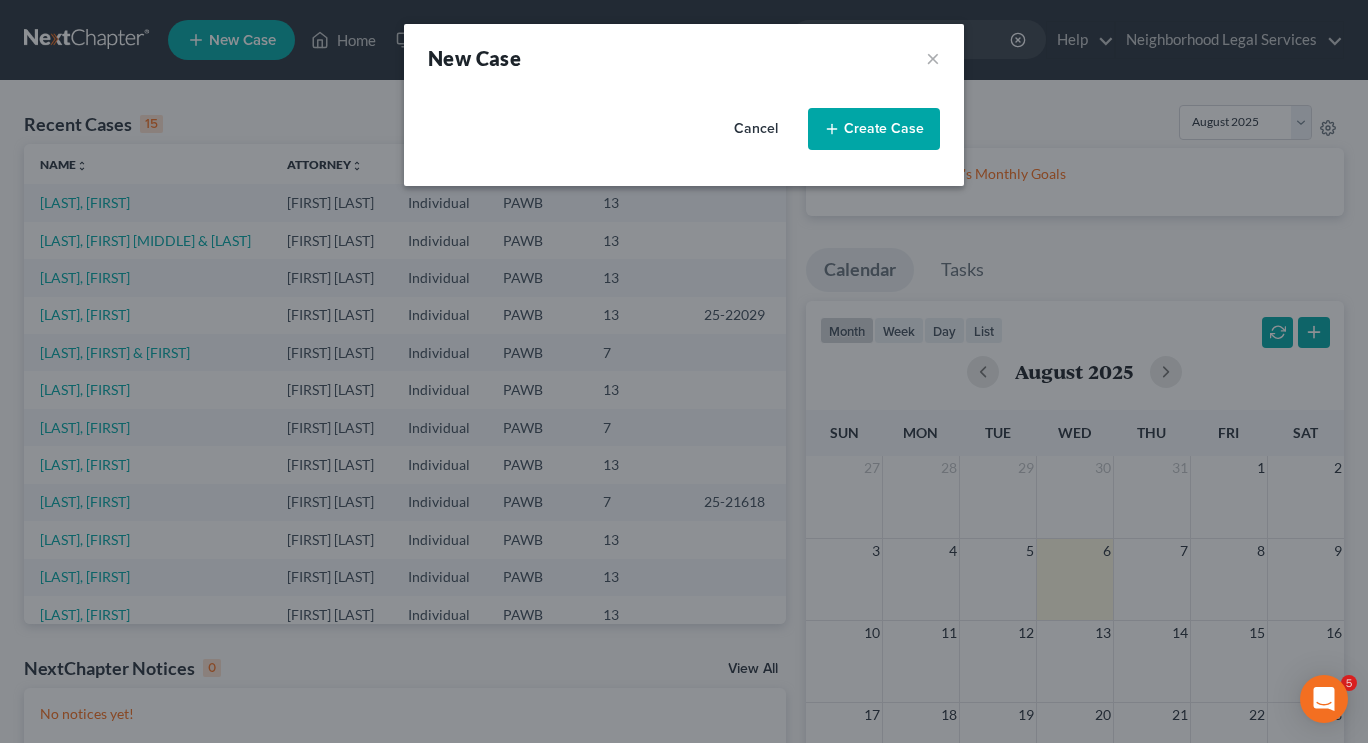 select on "69" 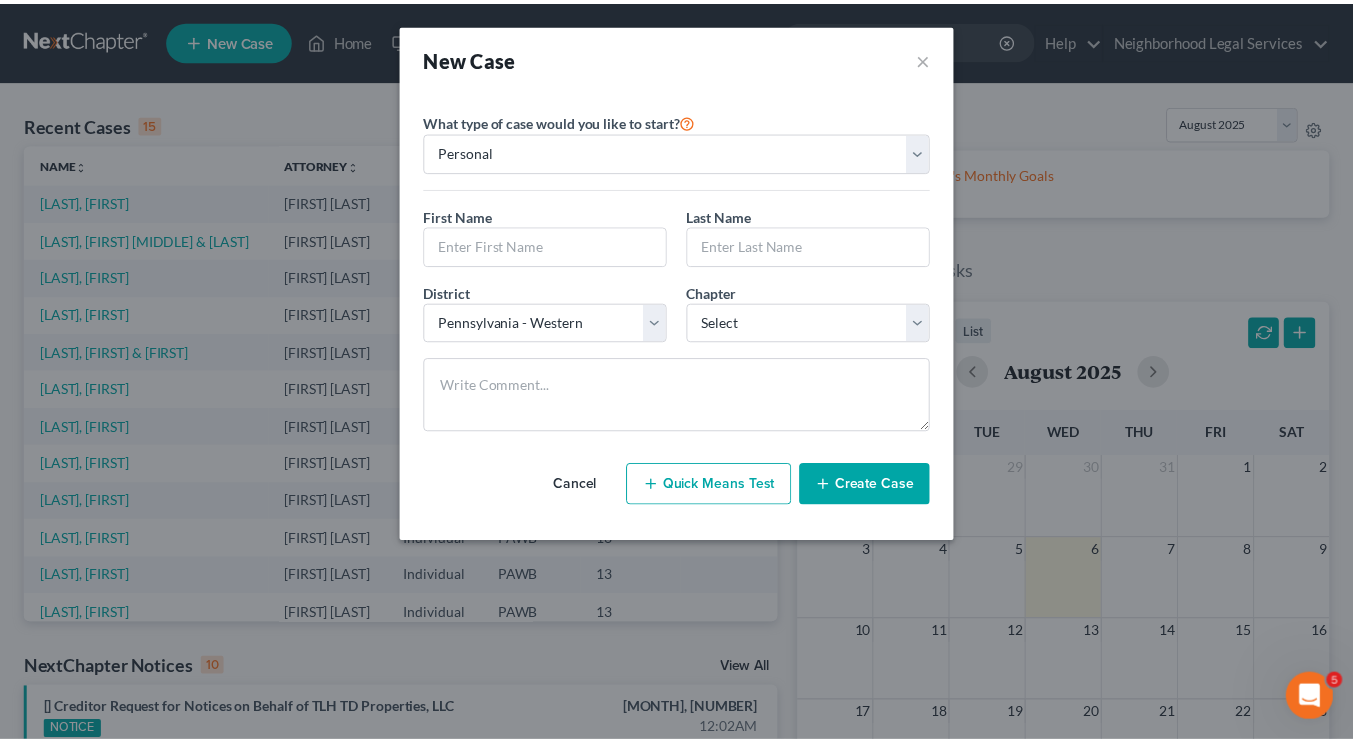 scroll, scrollTop: 0, scrollLeft: 0, axis: both 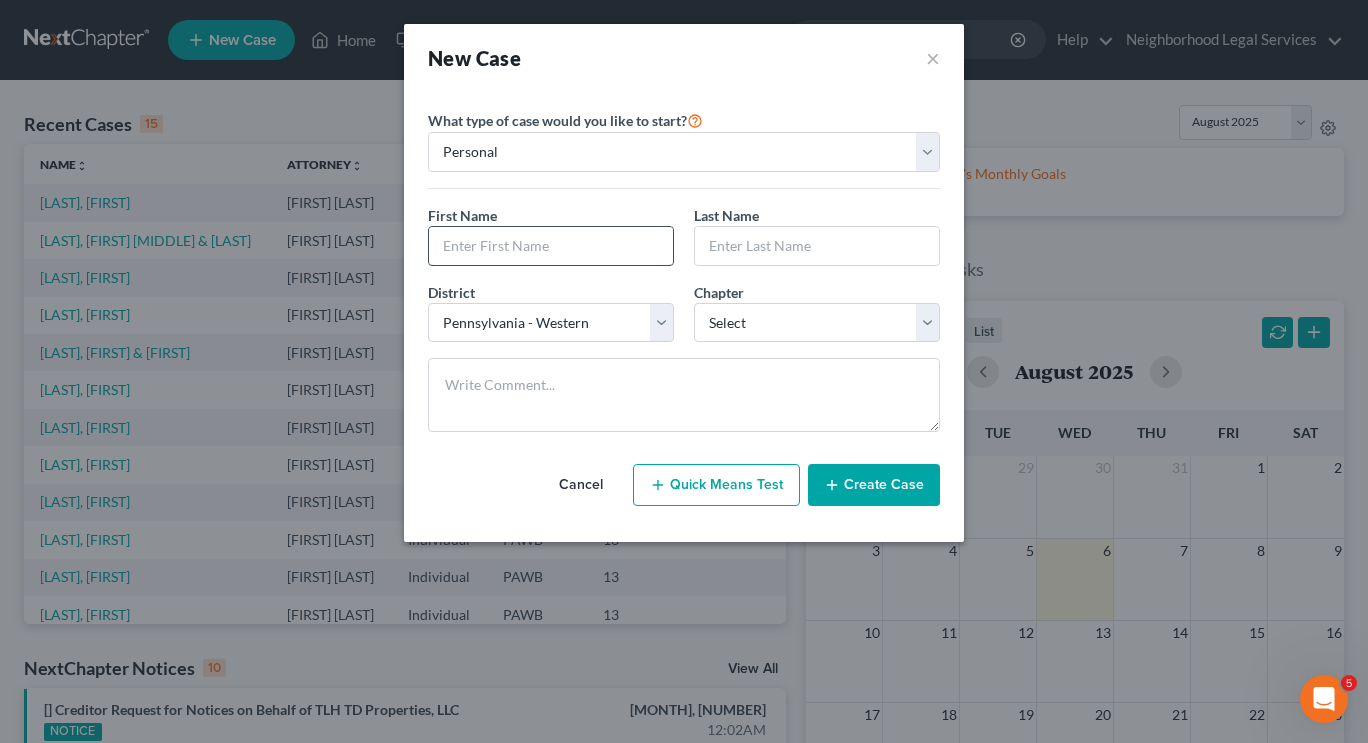 click at bounding box center (551, 246) 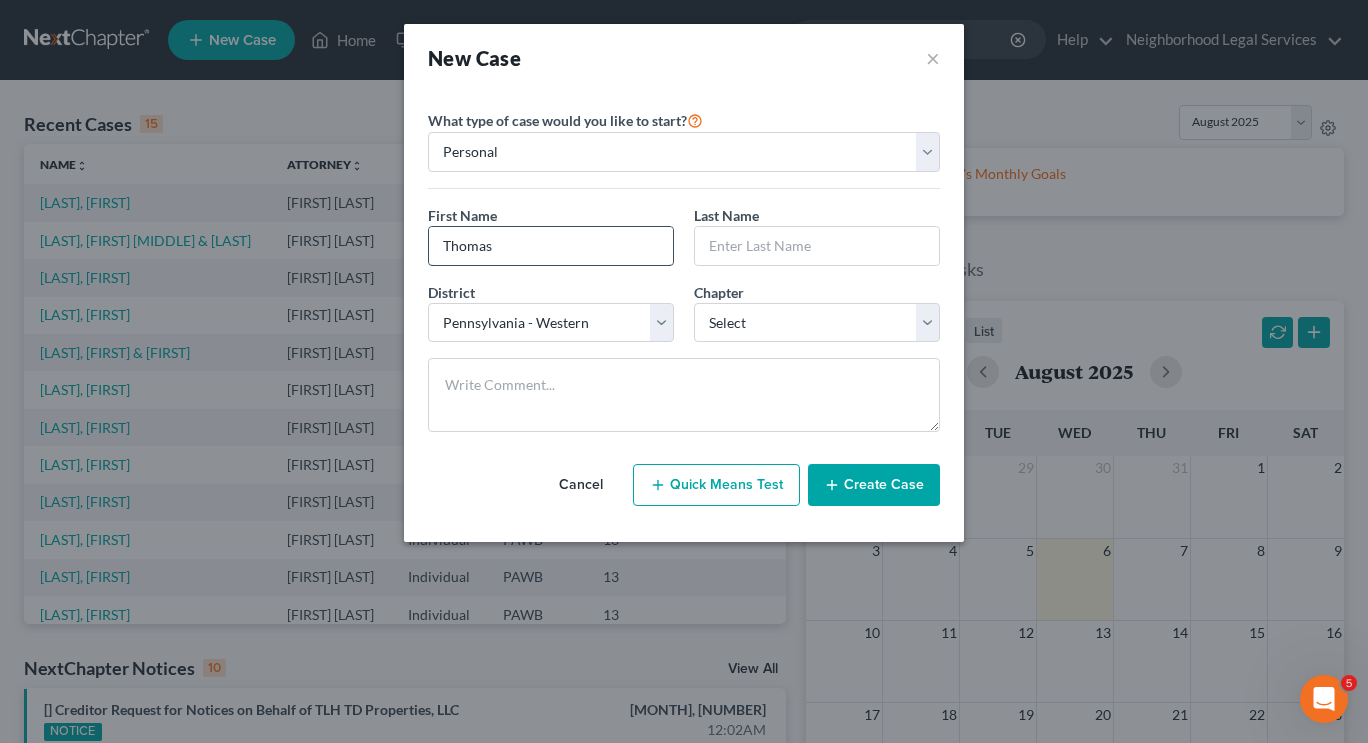 type on "Thomas" 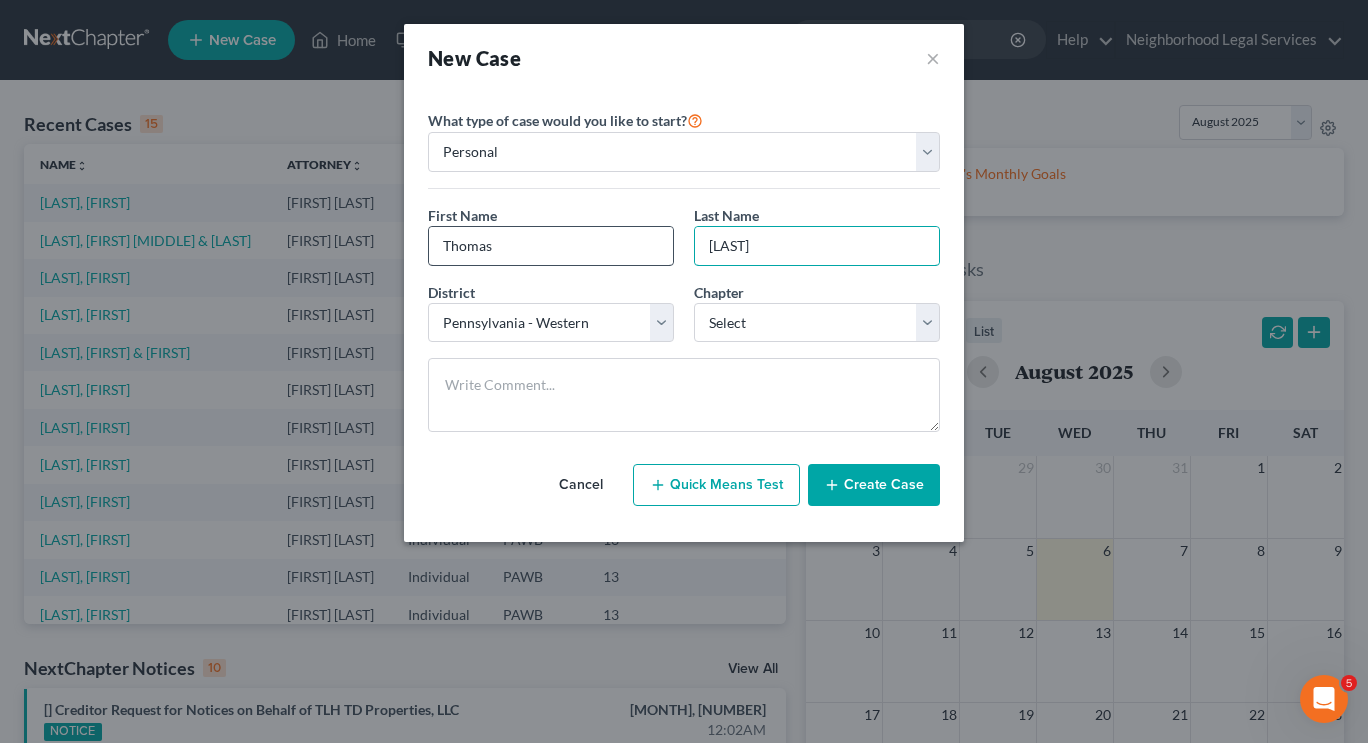type on "[LAST]" 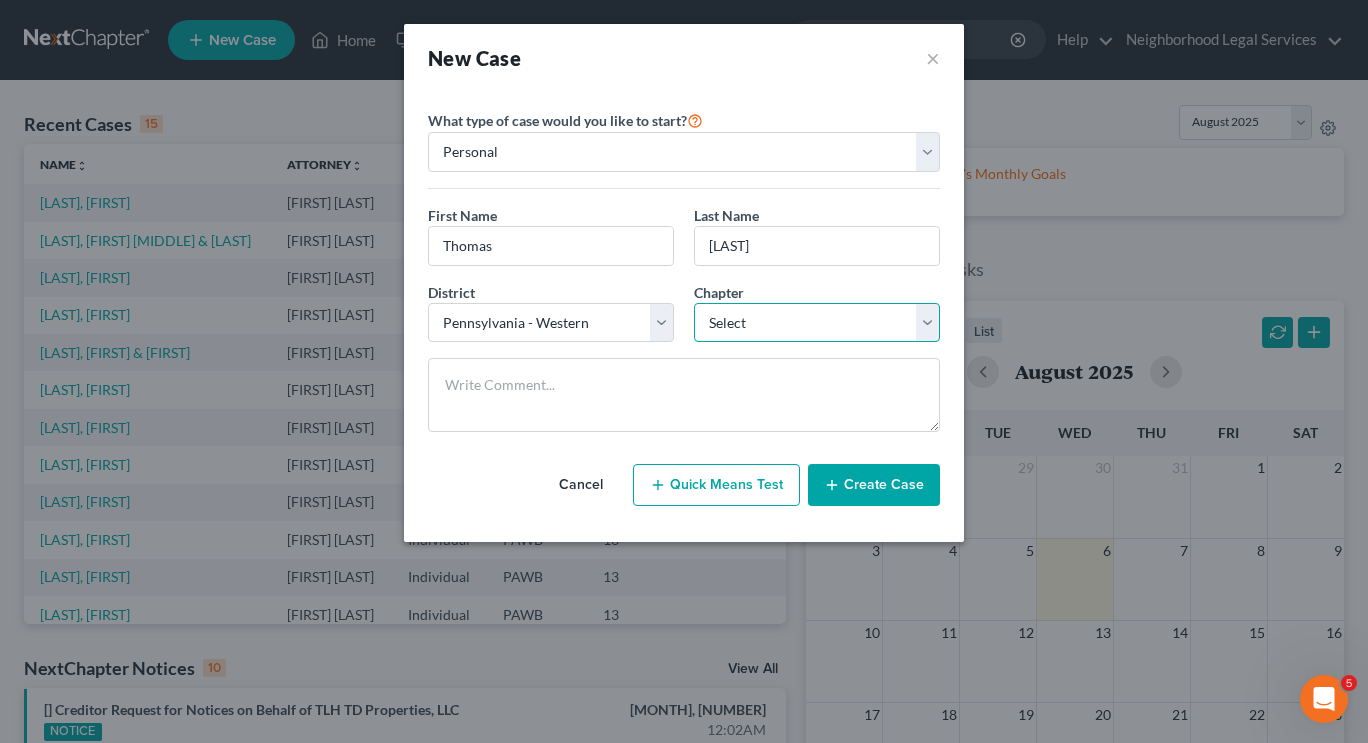 click on "Select 7 11 12 13" at bounding box center [817, 323] 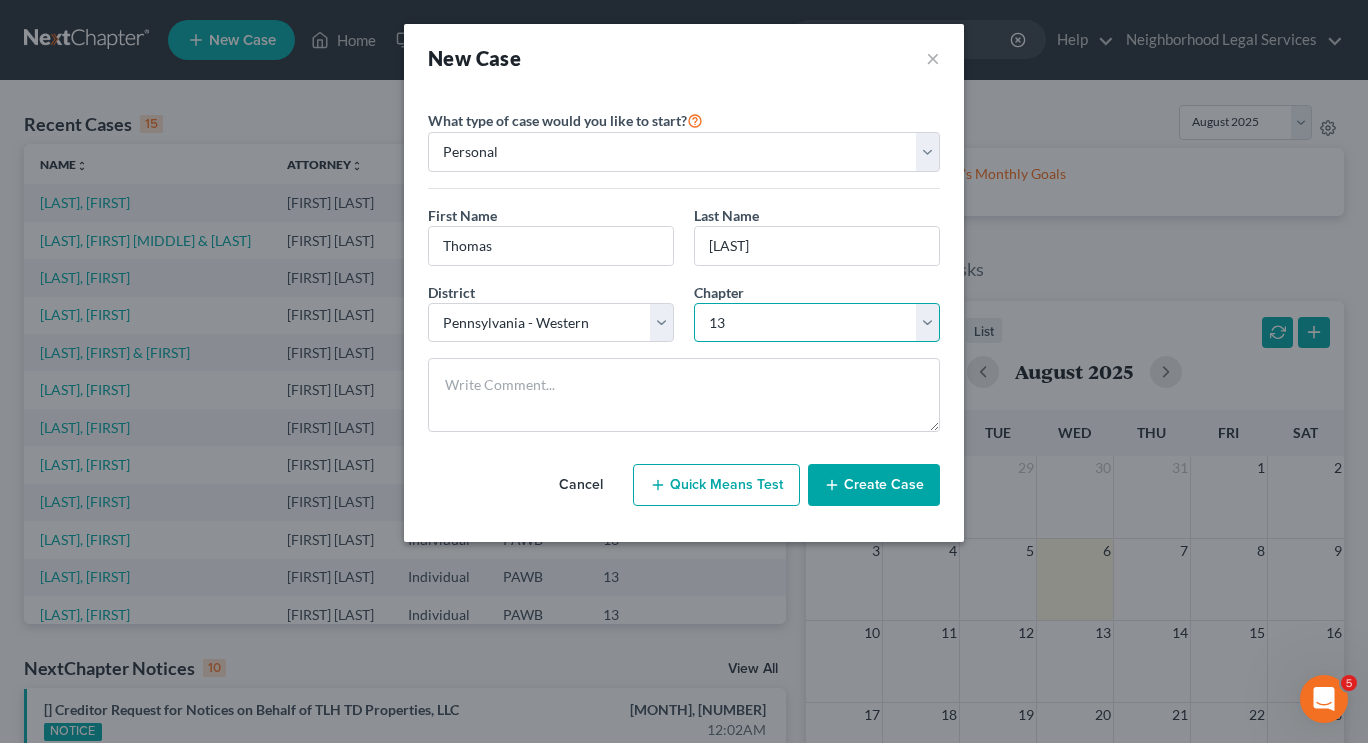 click on "Select 7 11 12 13" at bounding box center (817, 323) 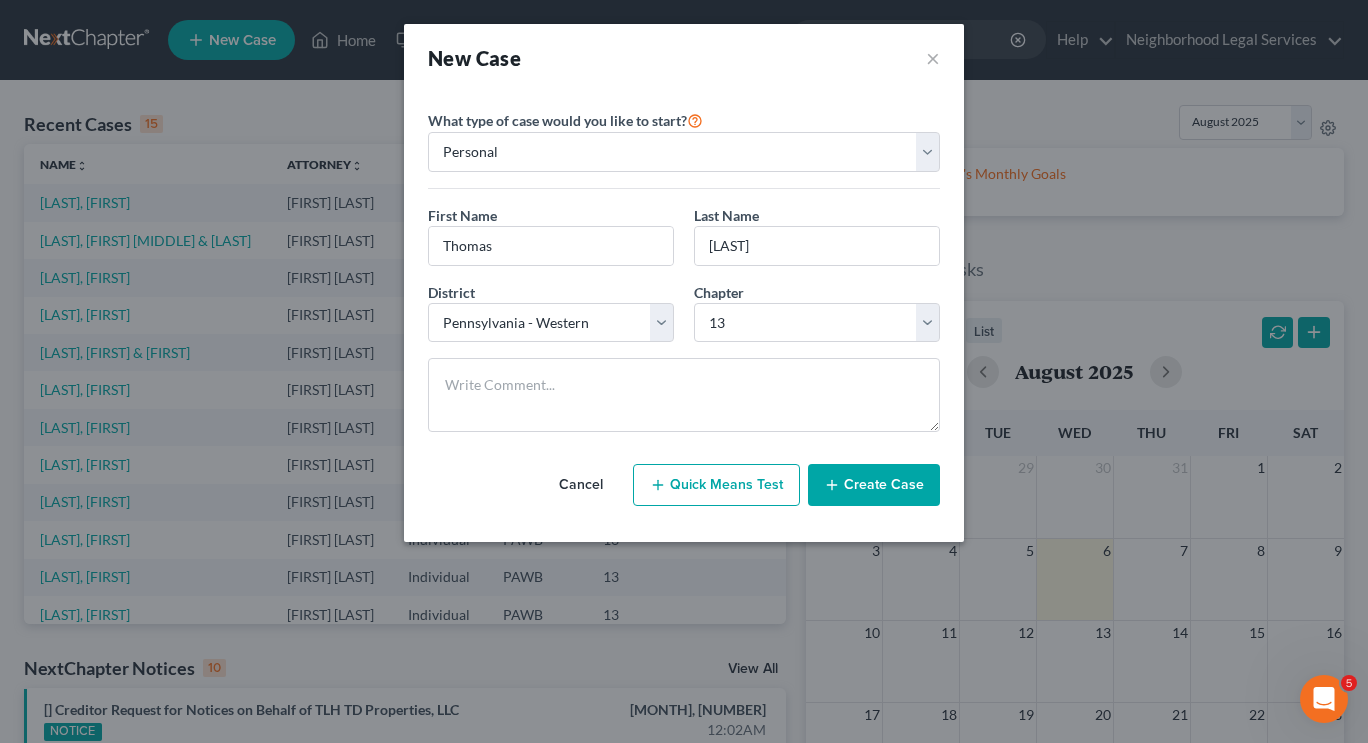 click on "Create Case" at bounding box center [874, 485] 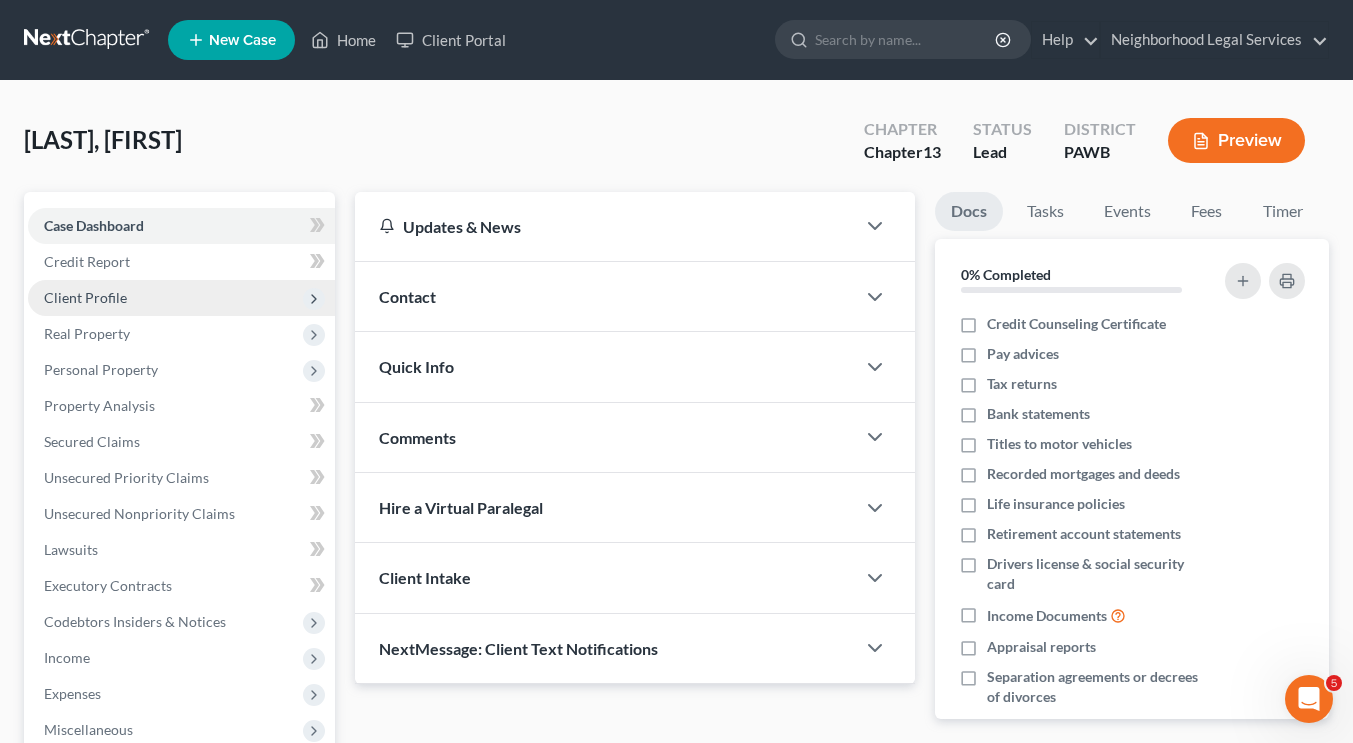 click on "Client Profile" at bounding box center [181, 298] 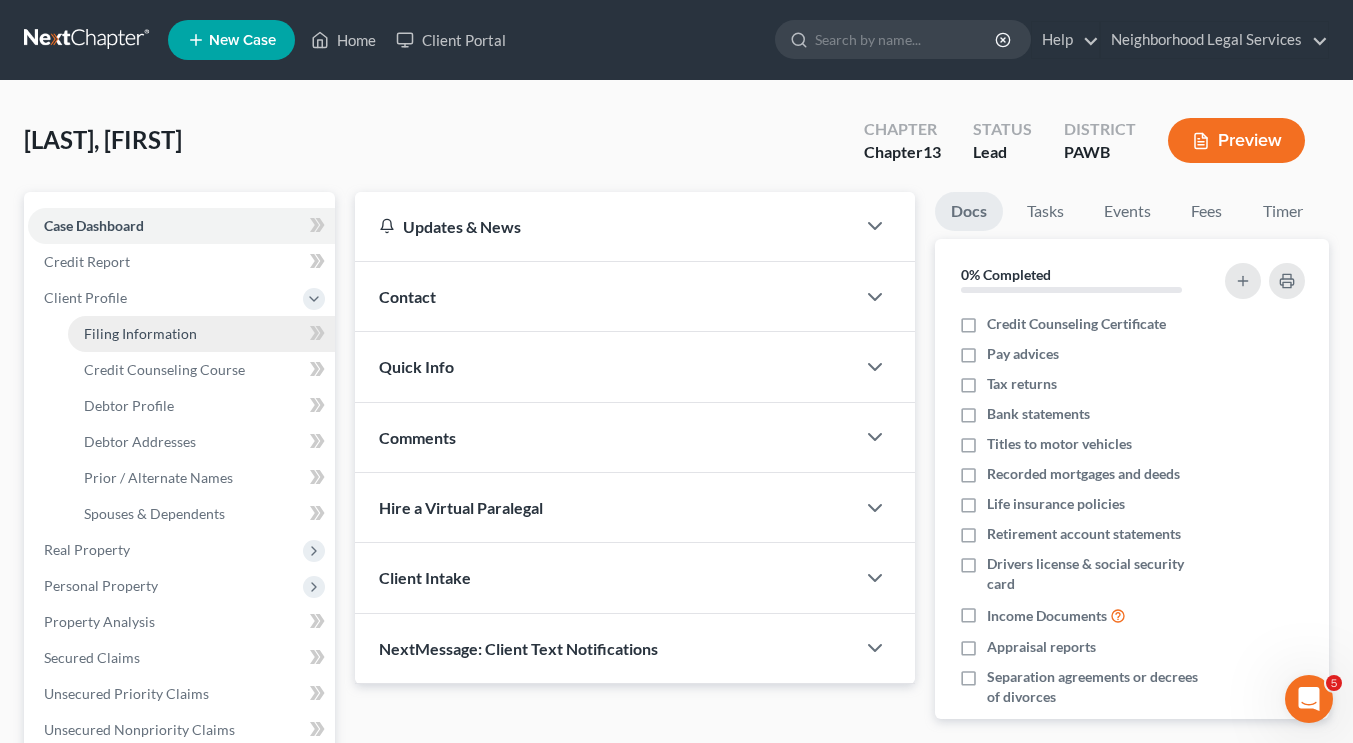 click on "Filing Information" at bounding box center [140, 333] 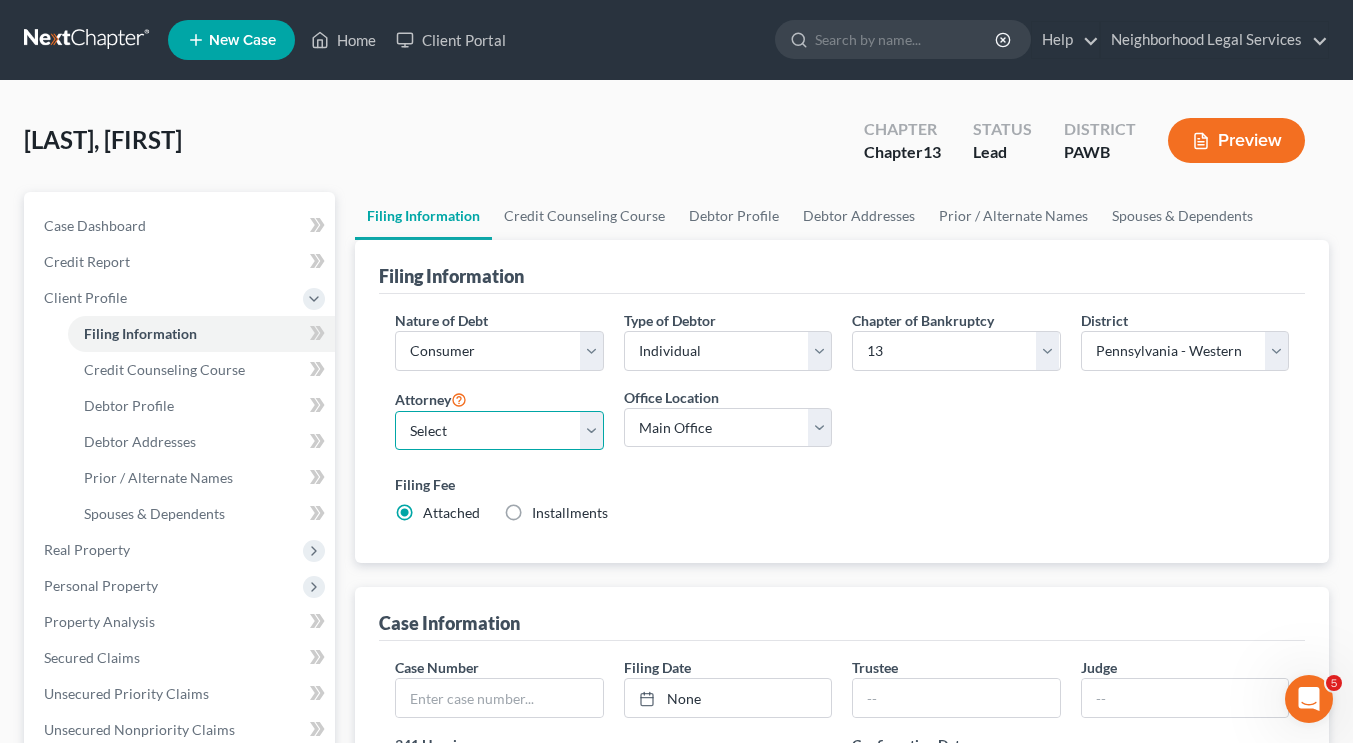 click on "Select [FIRST] [LAST] - PAWB [FIRST] [LAST] - PAWB [FIRST] [LAST] - PAWB [FIRST] [LAST] - PAWB [FIRST] [LAST] - PAWB [FIRST] [LAST] - PAWB [FIRST] [LAST] - PAWB [FIRST] [LAST] - PAWB [FIRST] [LAST] - PAWB [FIRST] [LAST] - null" at bounding box center [499, 431] 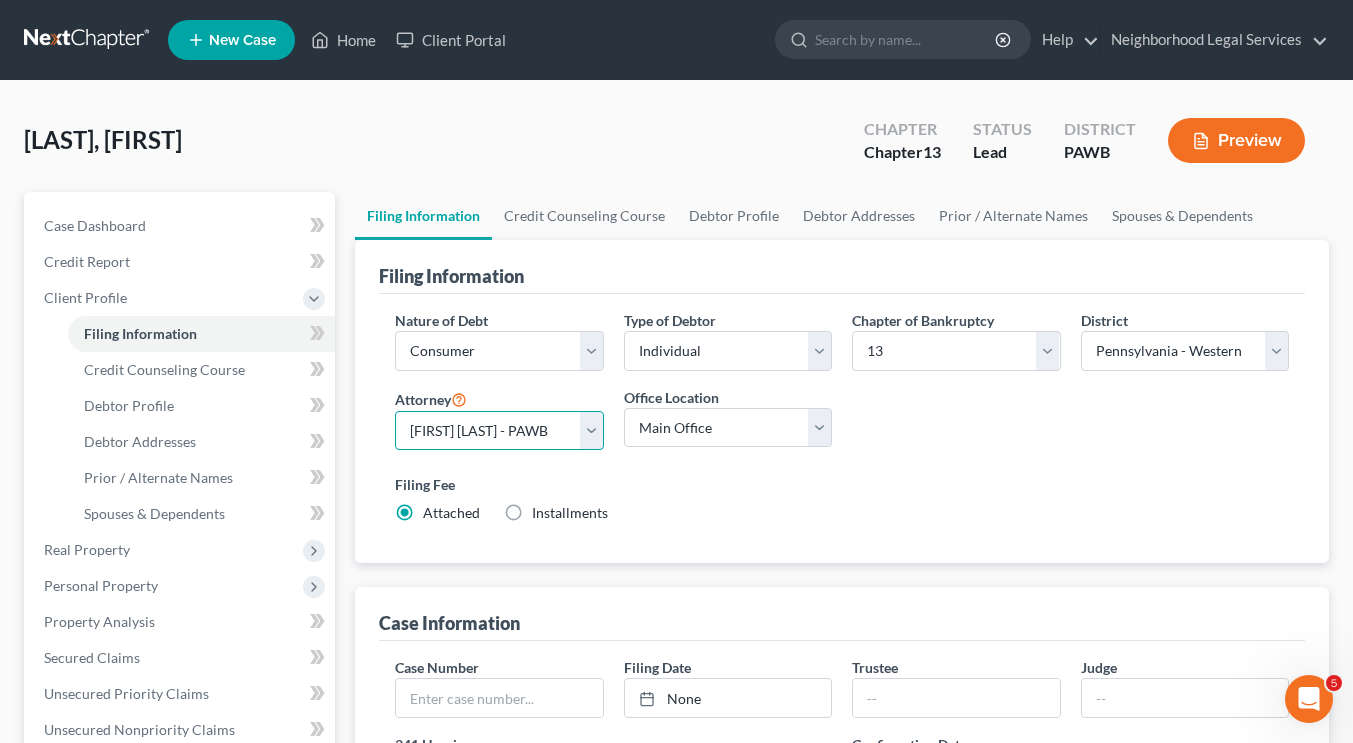 click on "Select [FIRST] [LAST] - PAWB [FIRST] [LAST] - PAWB [FIRST] [LAST] - PAWB [FIRST] [LAST] - PAWB [FIRST] [LAST] - PAWB [FIRST] [LAST] - PAWB [FIRST] [LAST] - PAWB [FIRST] [LAST] - PAWB [FIRST] [LAST] - PAWB [FIRST] [LAST] - null" at bounding box center [499, 431] 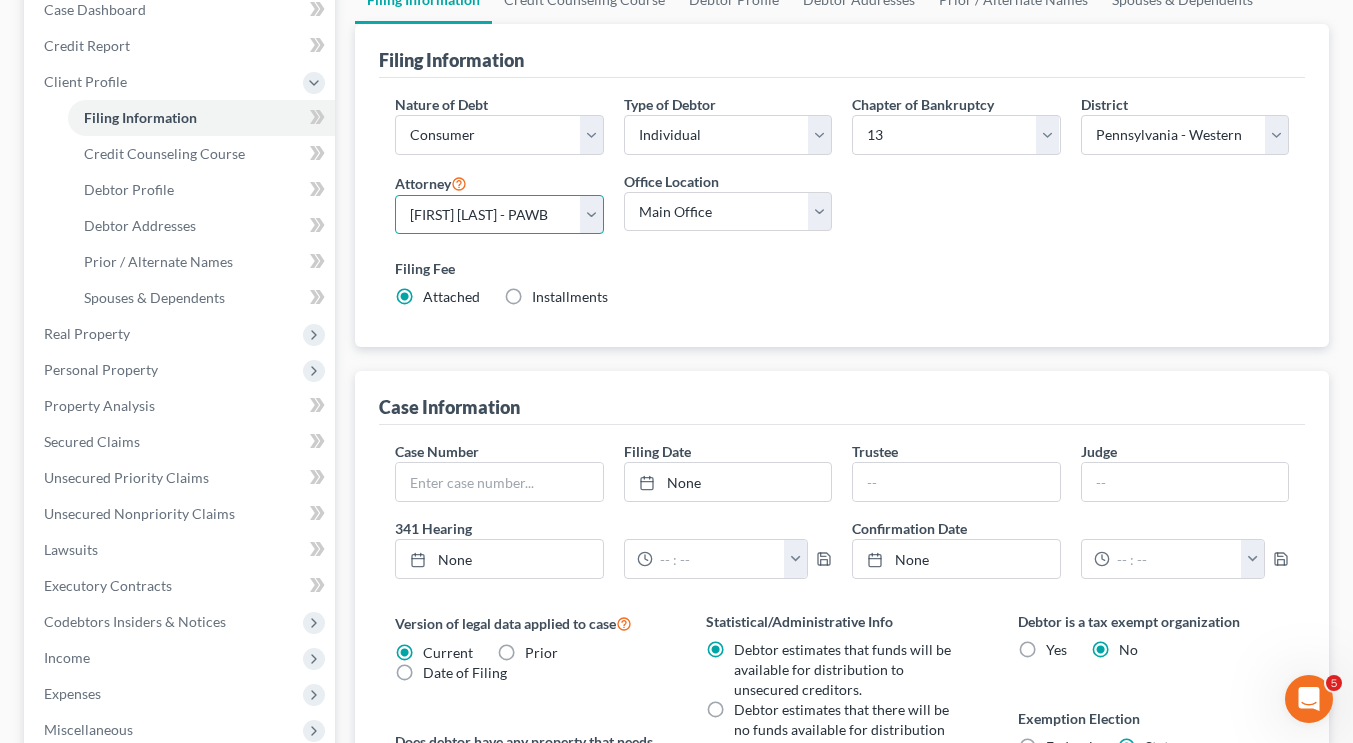 scroll, scrollTop: 472, scrollLeft: 0, axis: vertical 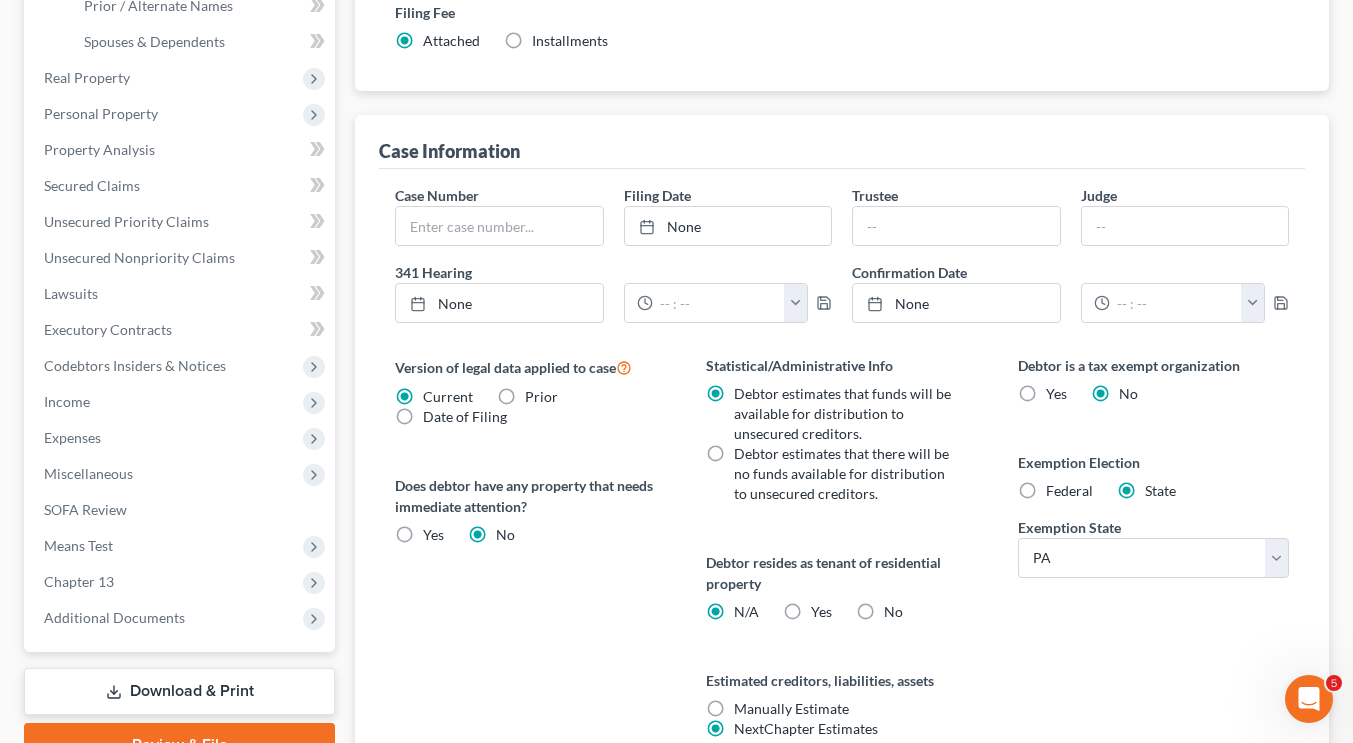 click on "Federal" at bounding box center [1069, 491] 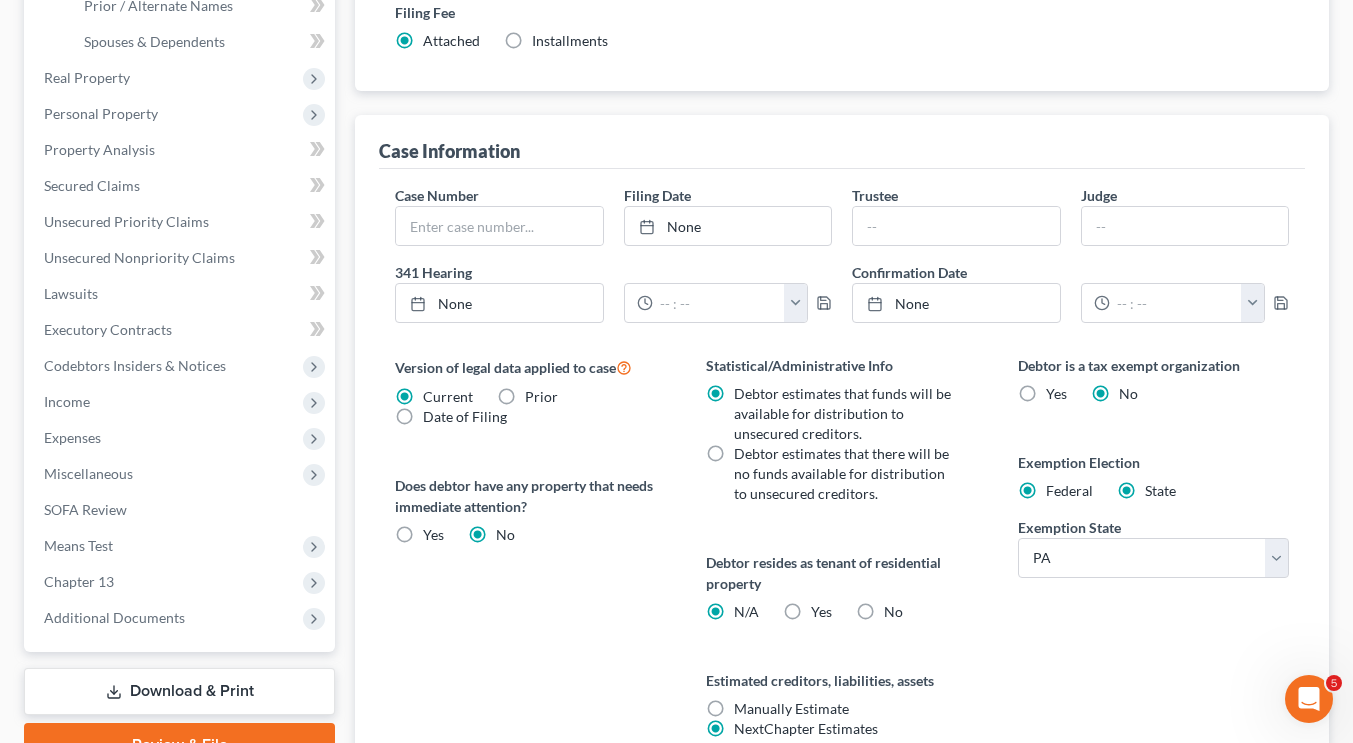 radio on "false" 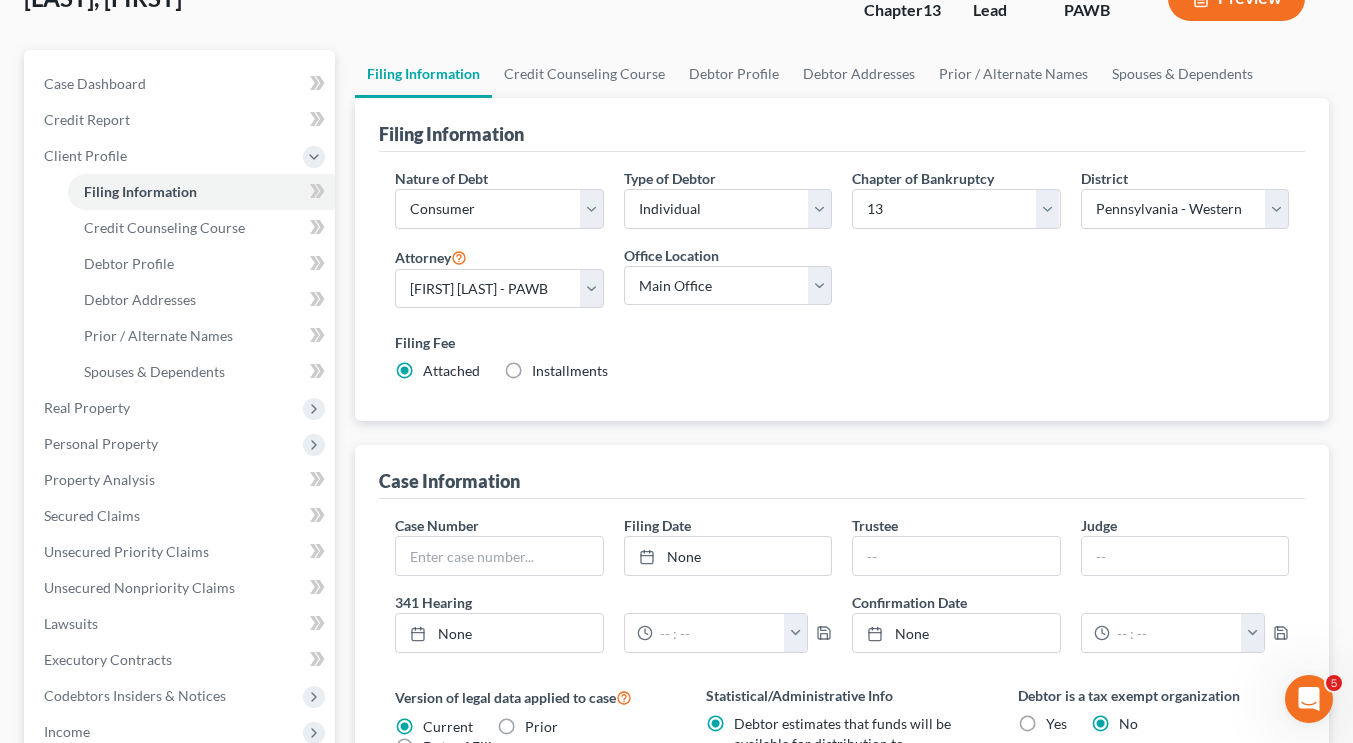 scroll, scrollTop: 141, scrollLeft: 0, axis: vertical 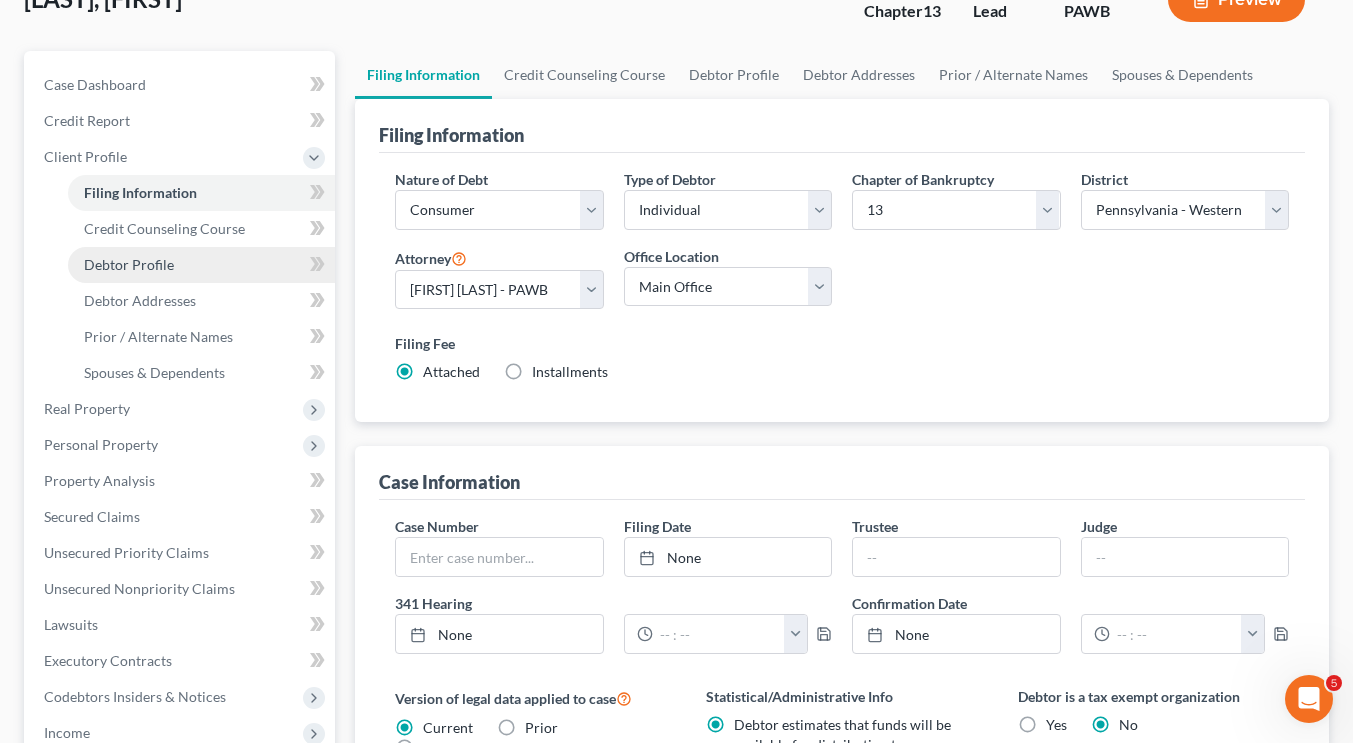 click on "Debtor Profile" at bounding box center (201, 265) 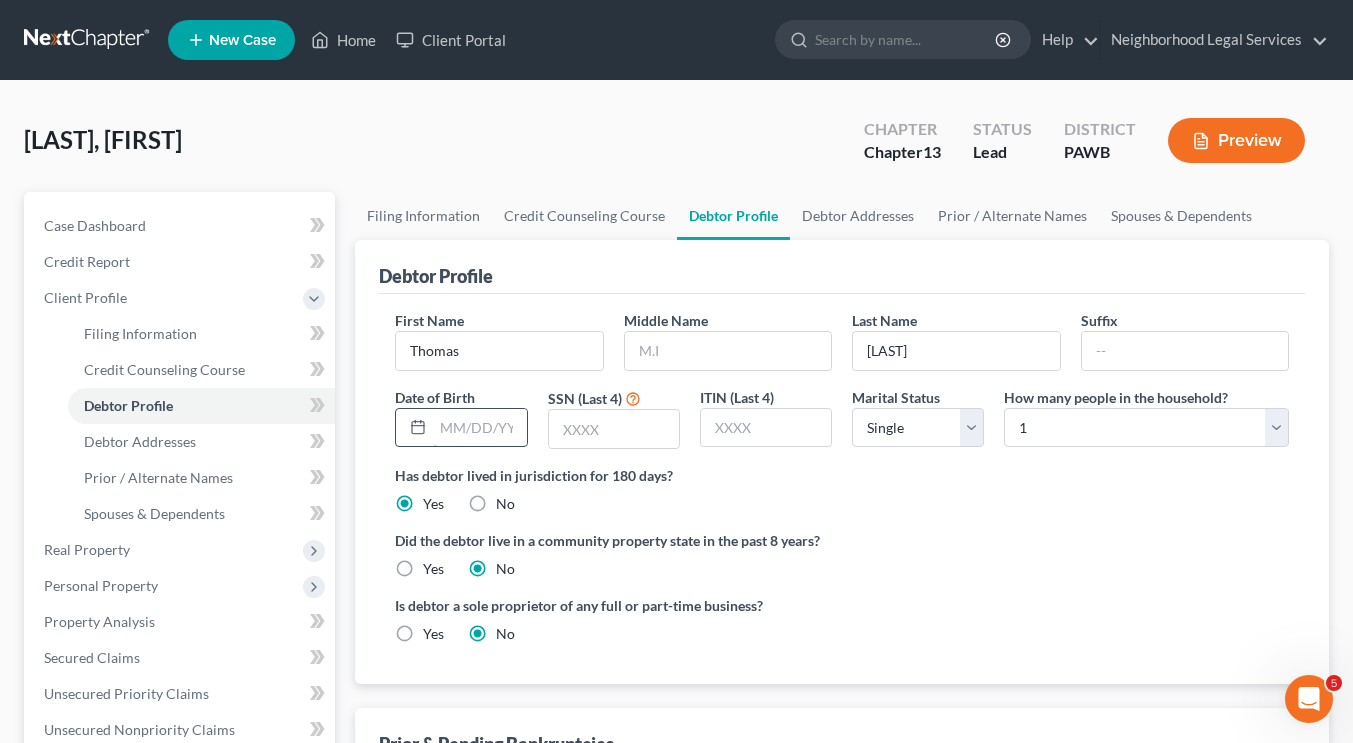 scroll, scrollTop: 106, scrollLeft: 0, axis: vertical 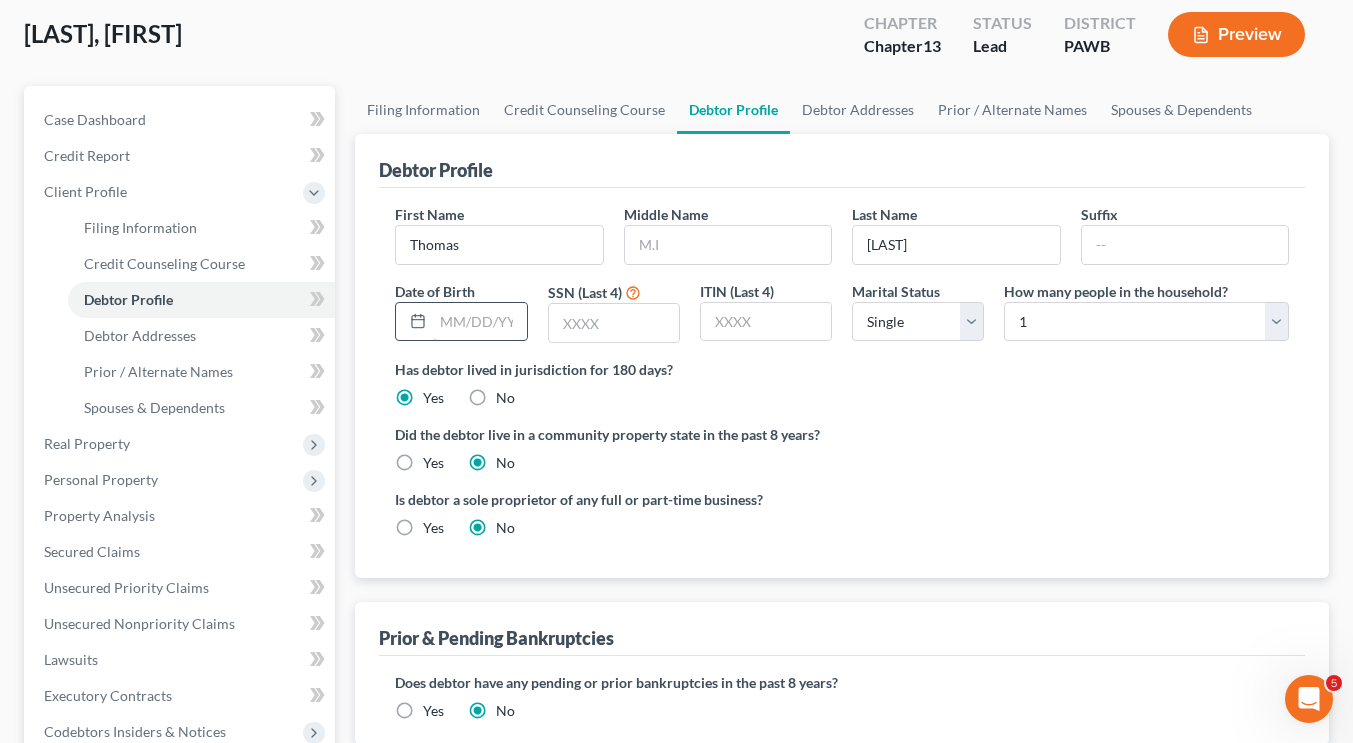 click at bounding box center [479, 322] 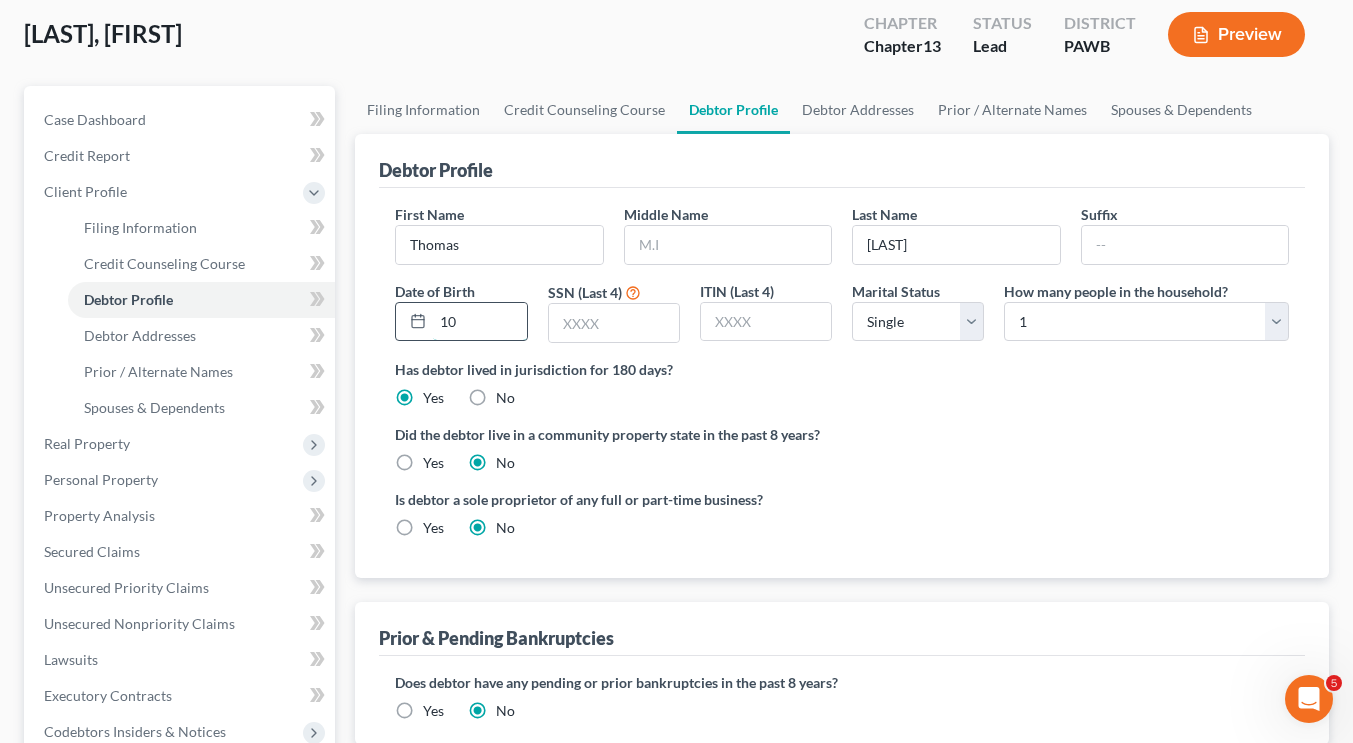type on "1" 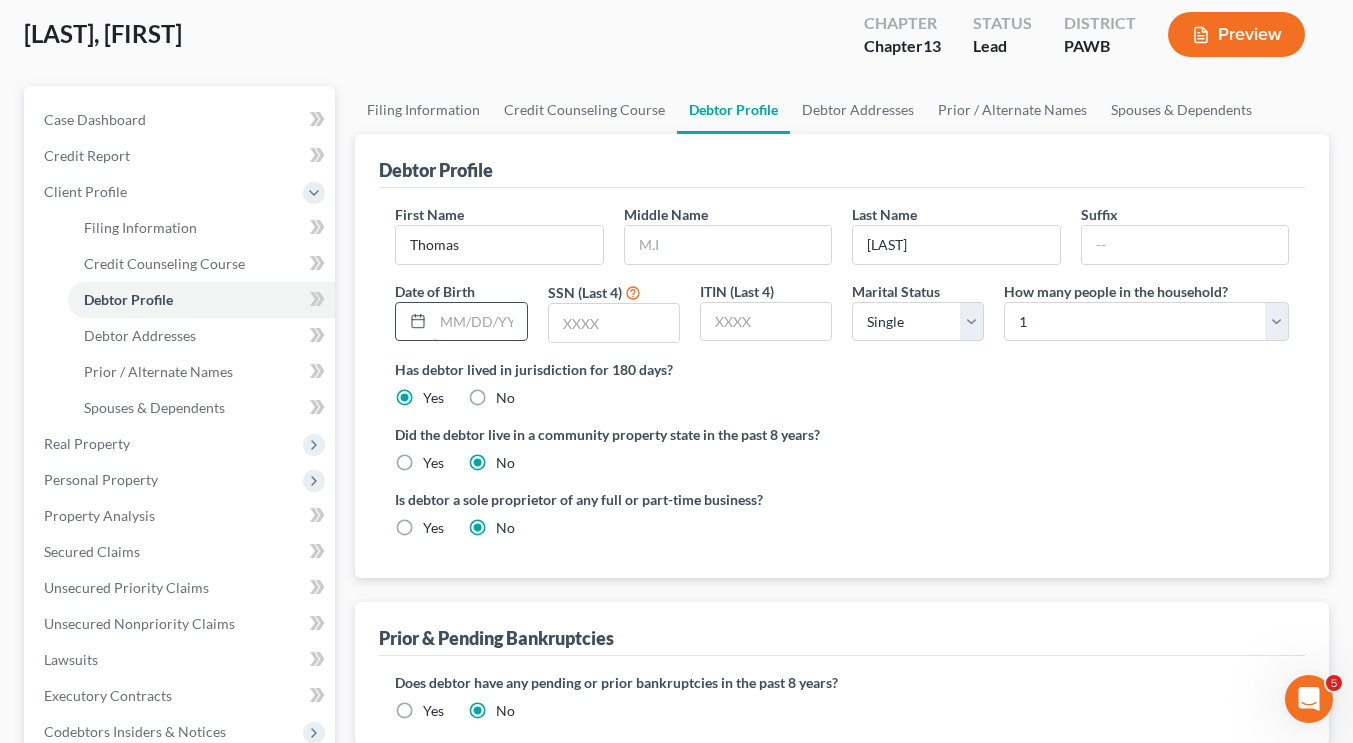 click at bounding box center (479, 322) 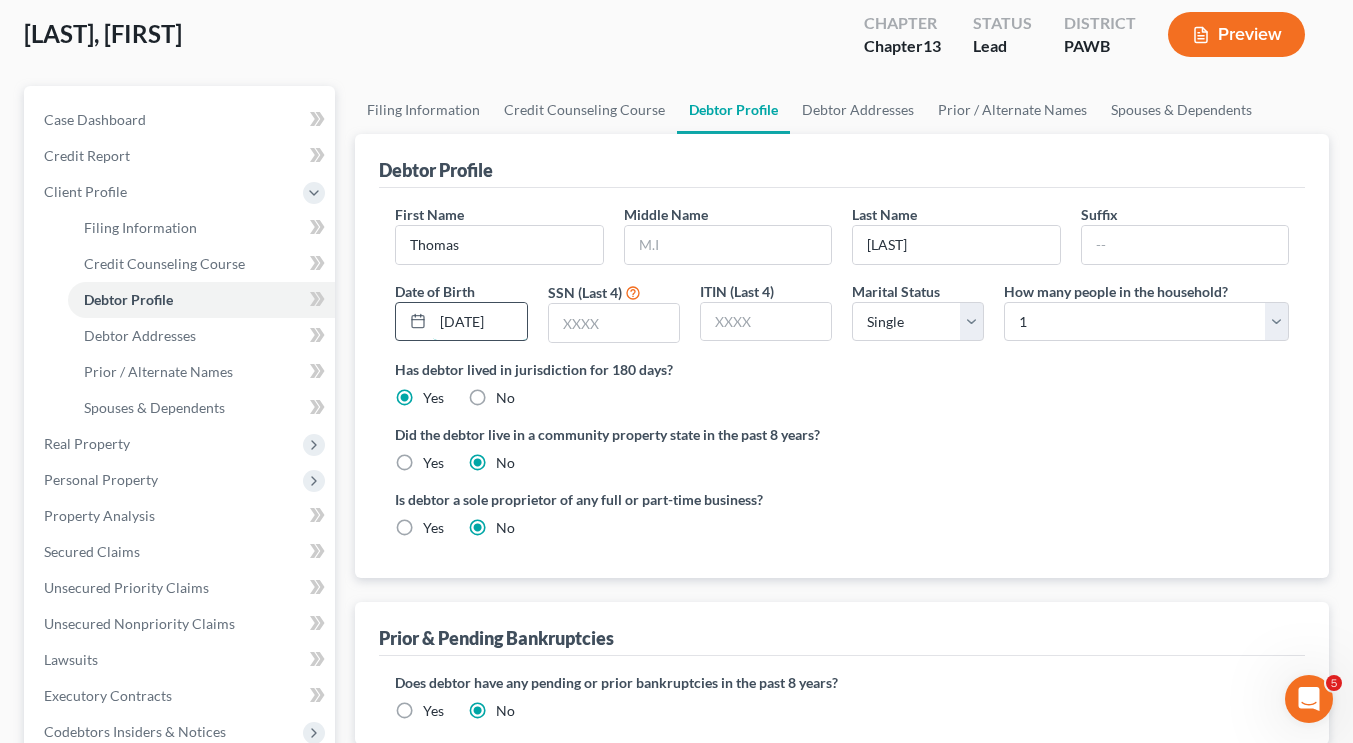 type on "[DATE]" 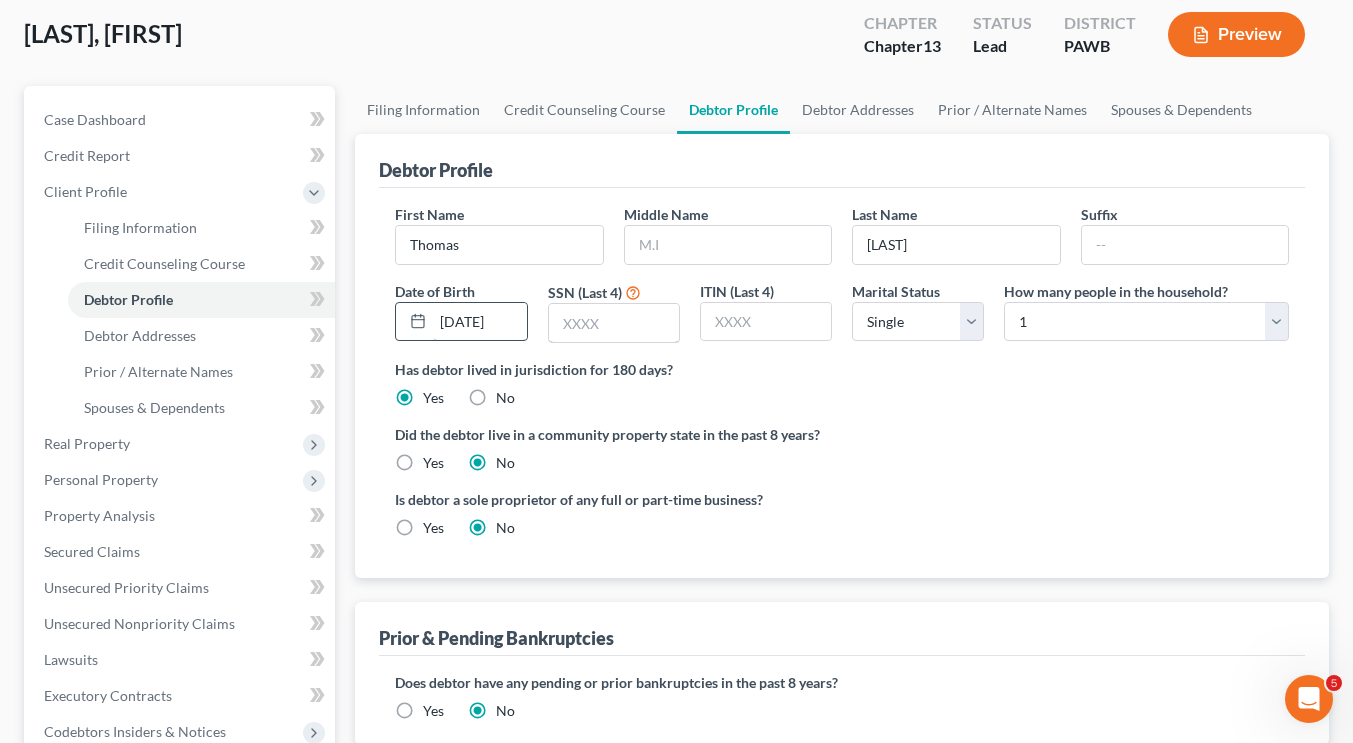scroll, scrollTop: 0, scrollLeft: 0, axis: both 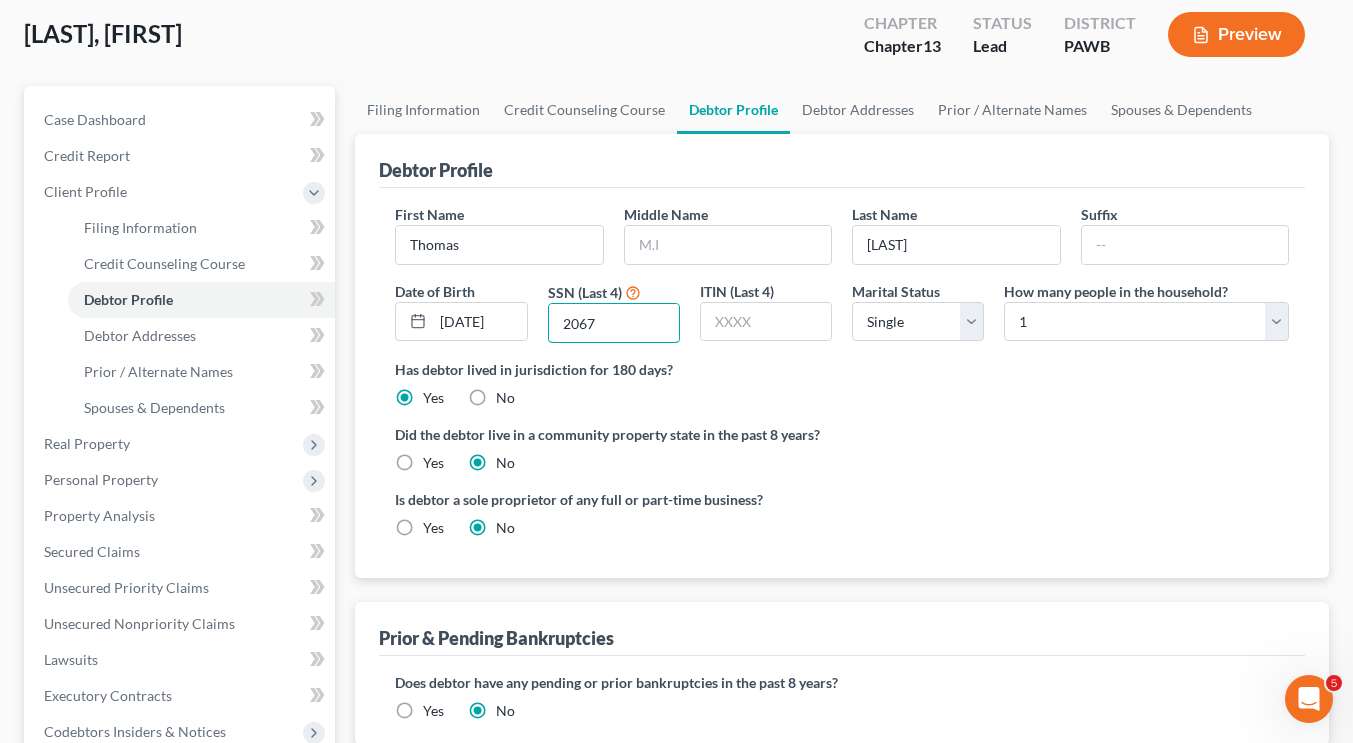 type on "2067" 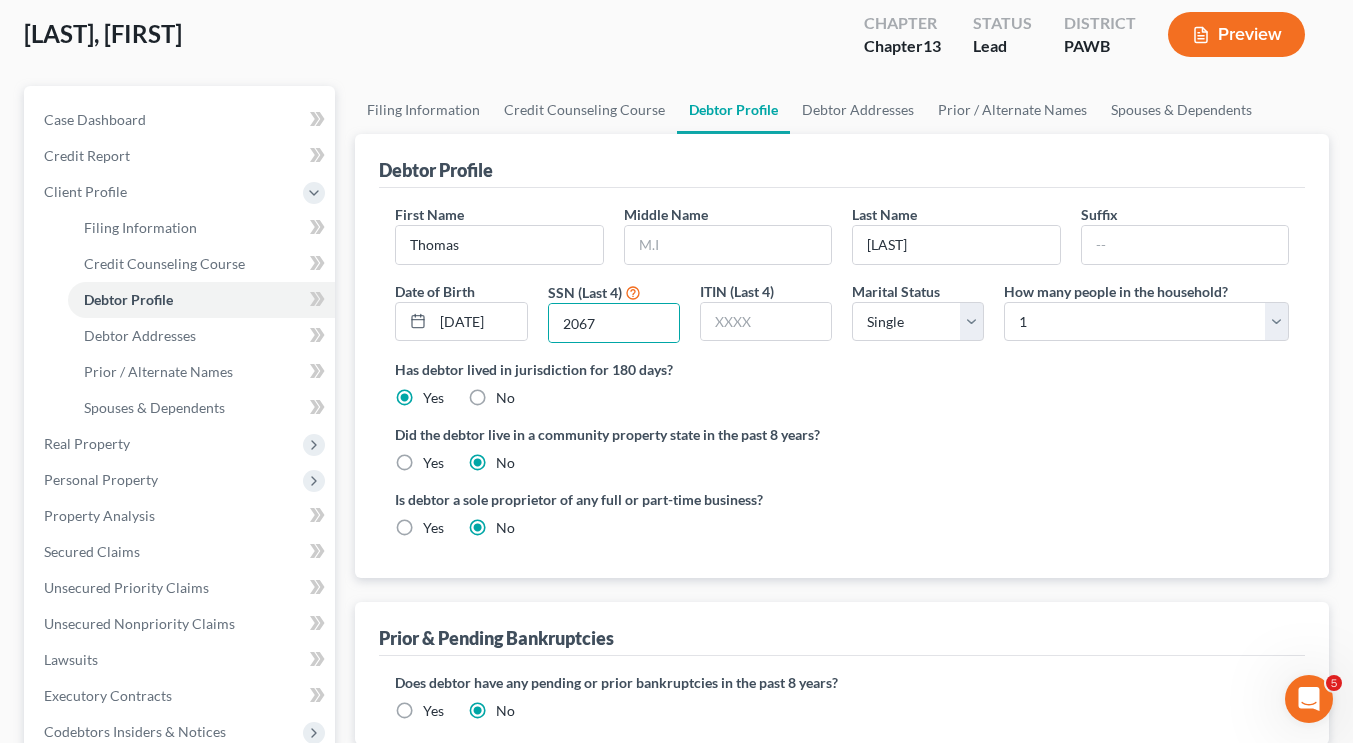 click on "Did the debtor live in a community property state in the past 8 years?" at bounding box center [842, 434] 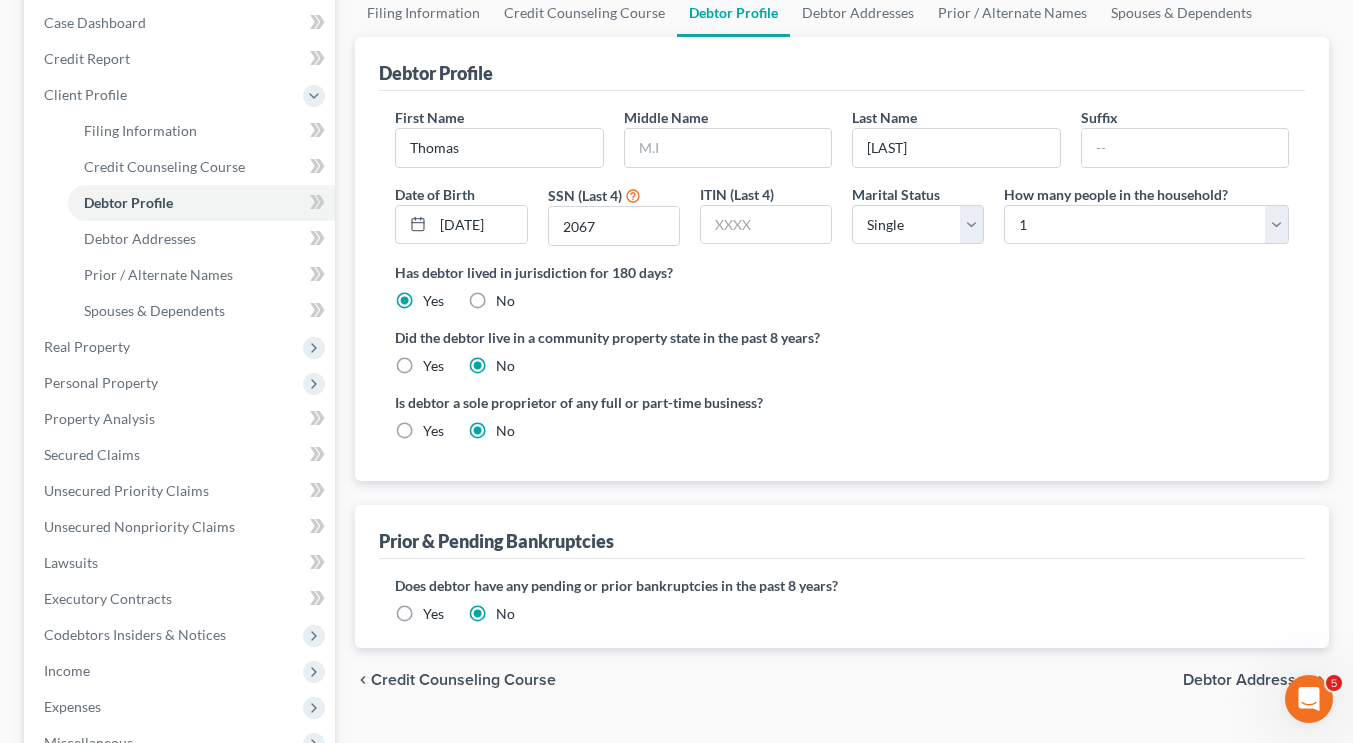 scroll, scrollTop: 307, scrollLeft: 0, axis: vertical 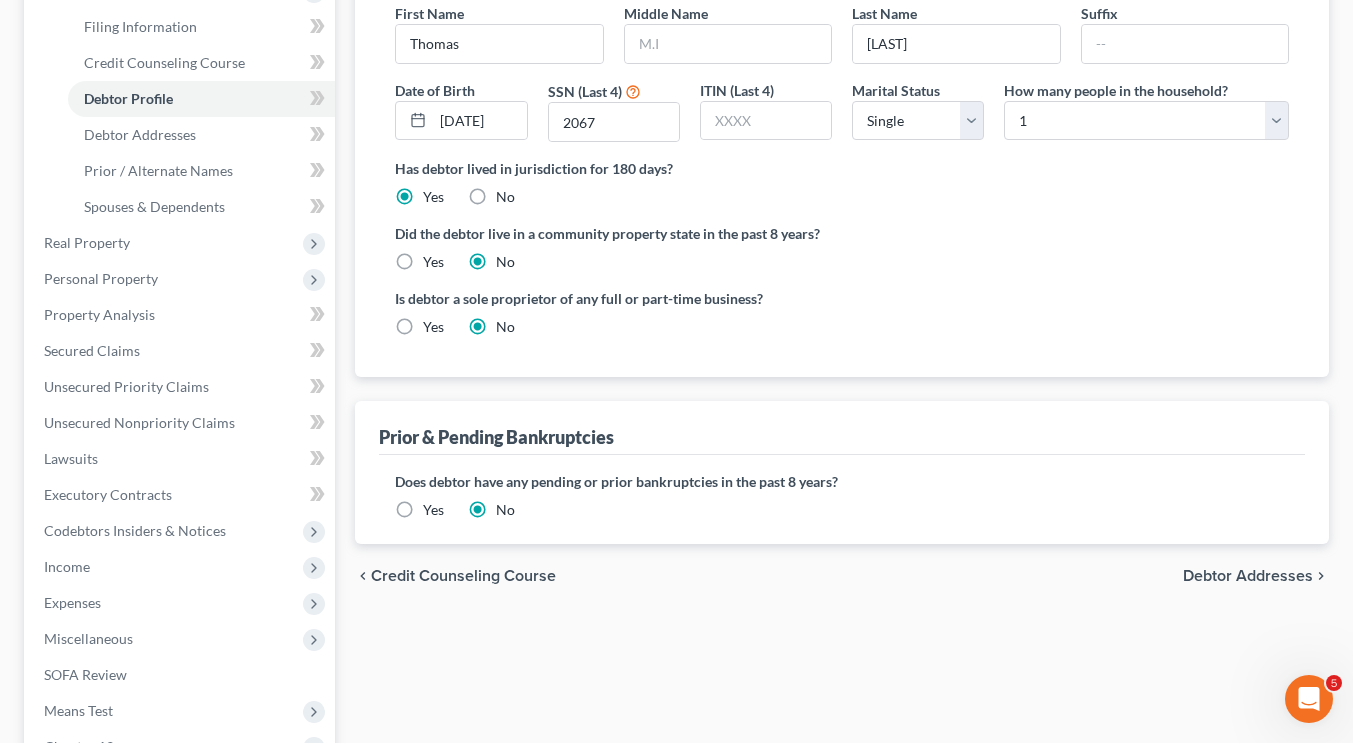 click on "Debtor Addresses" at bounding box center [1248, 576] 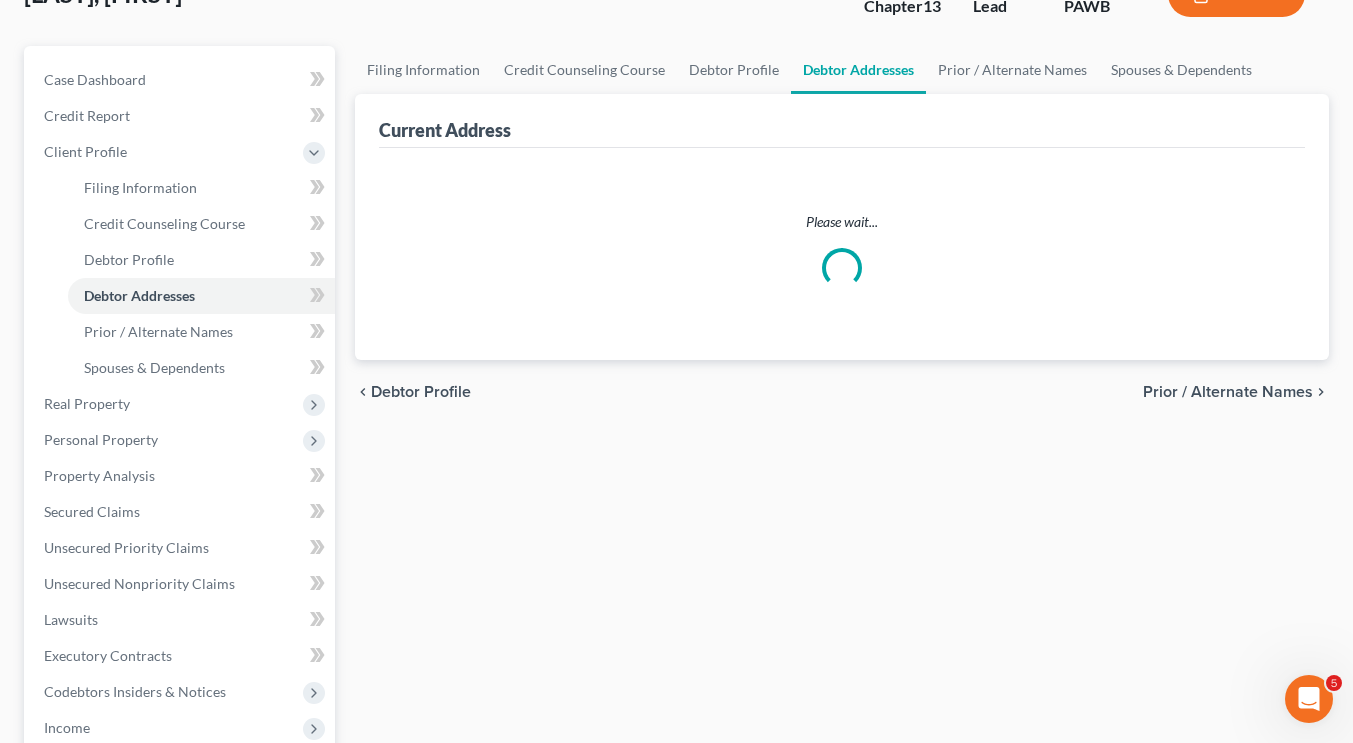 scroll, scrollTop: 29, scrollLeft: 0, axis: vertical 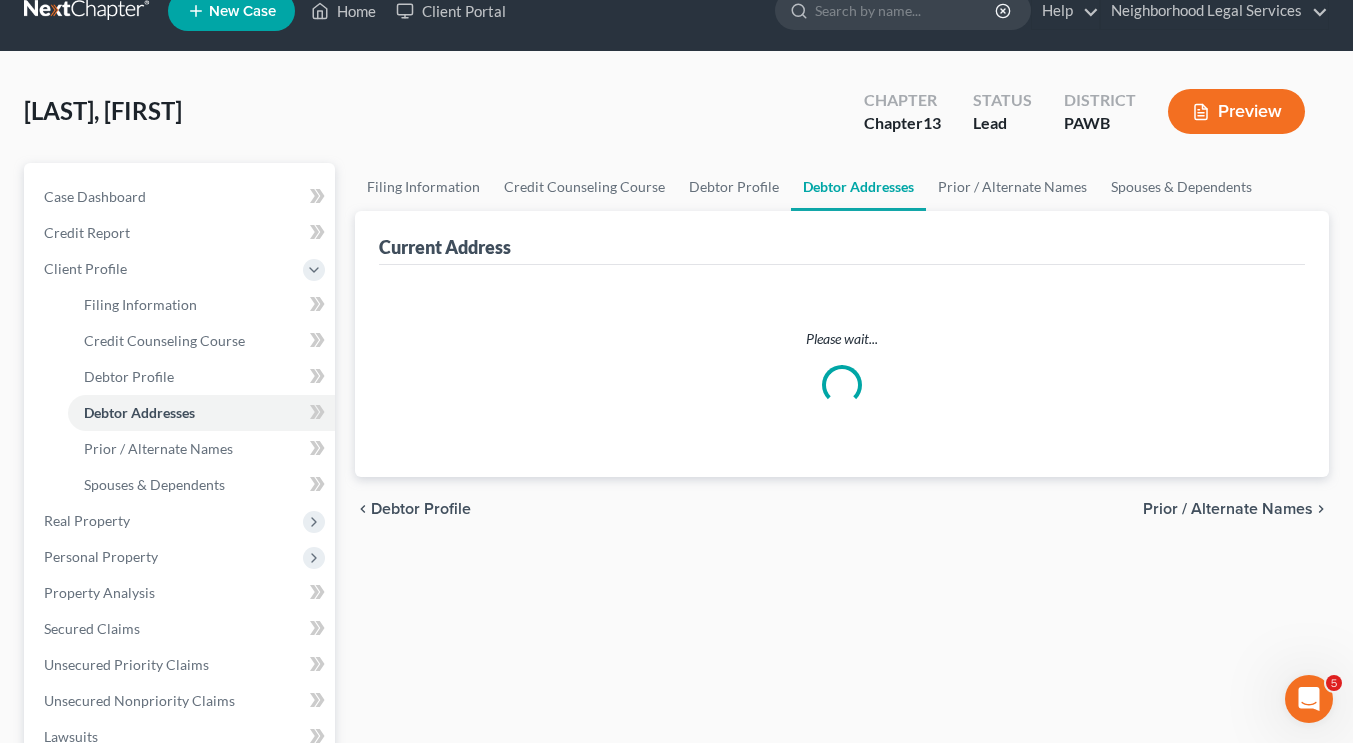 select on "0" 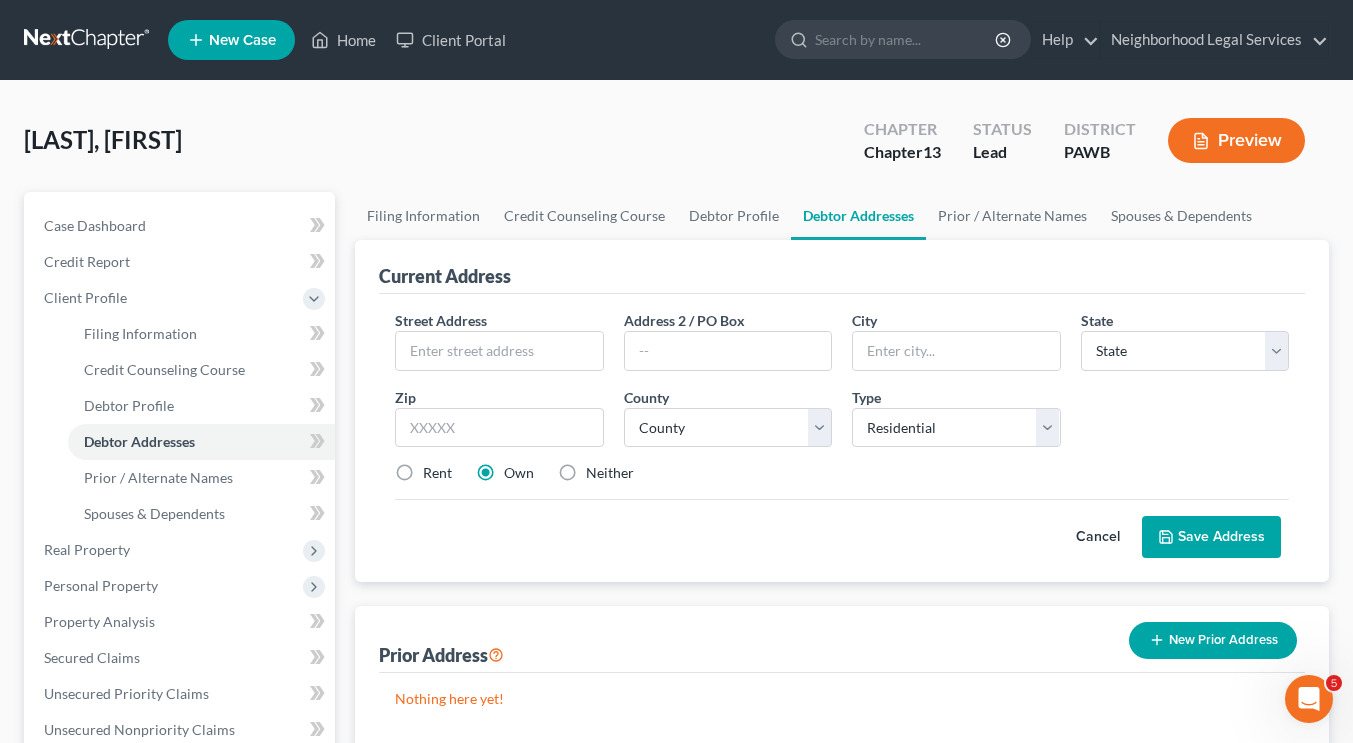 scroll, scrollTop: 0, scrollLeft: 0, axis: both 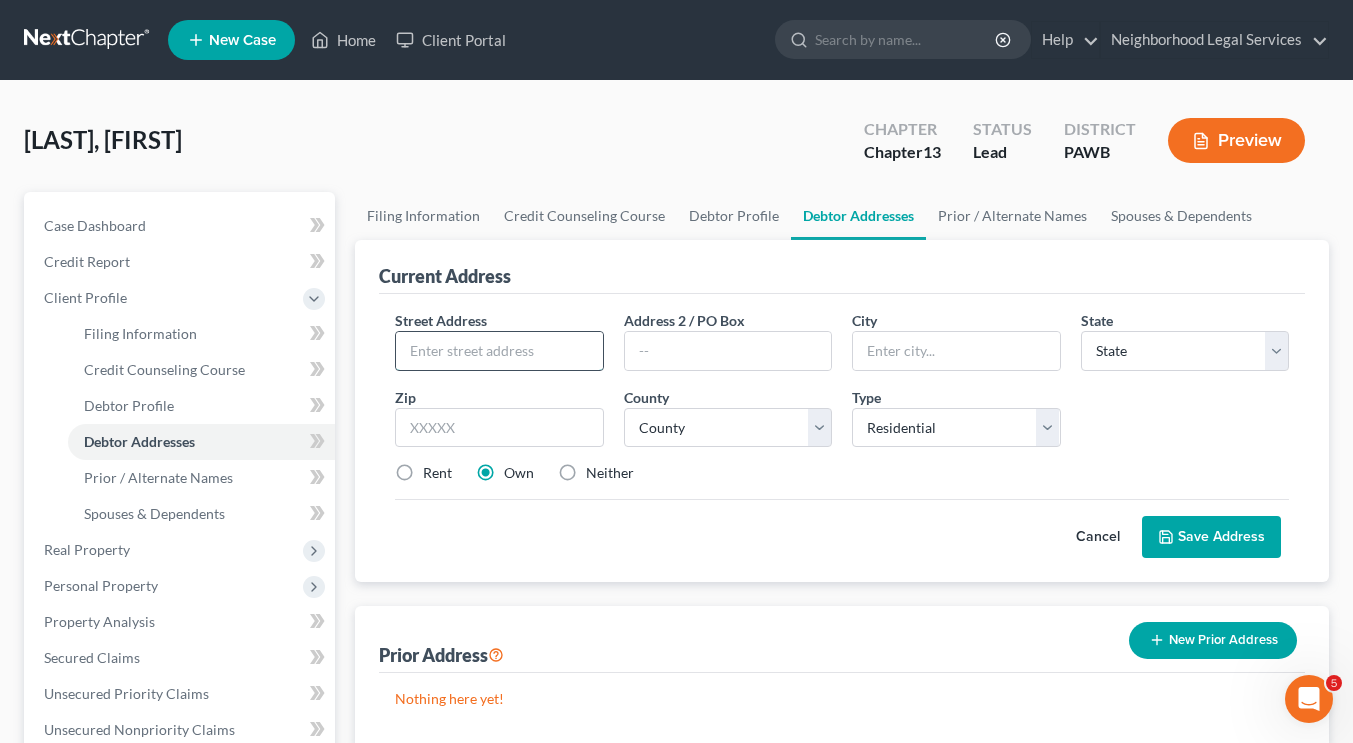 click at bounding box center (499, 351) 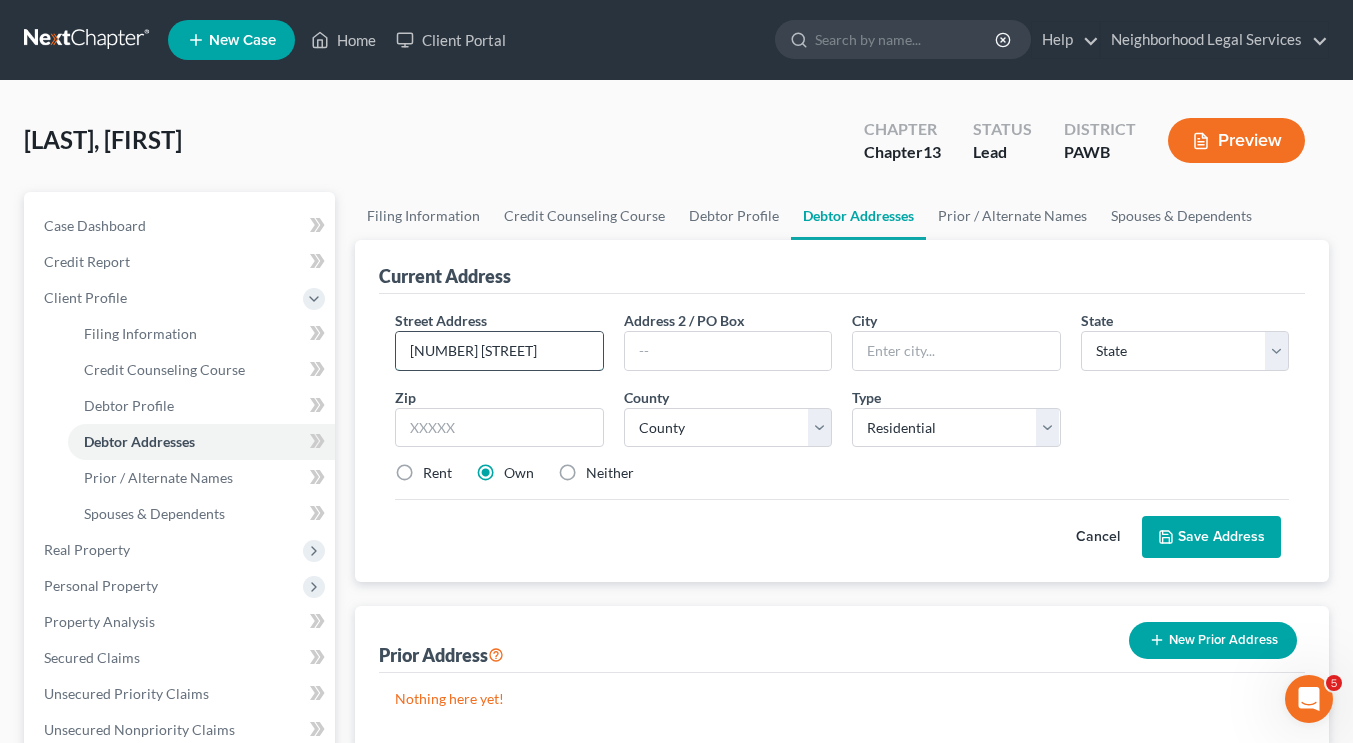 type on "[NUMBER] [STREET]" 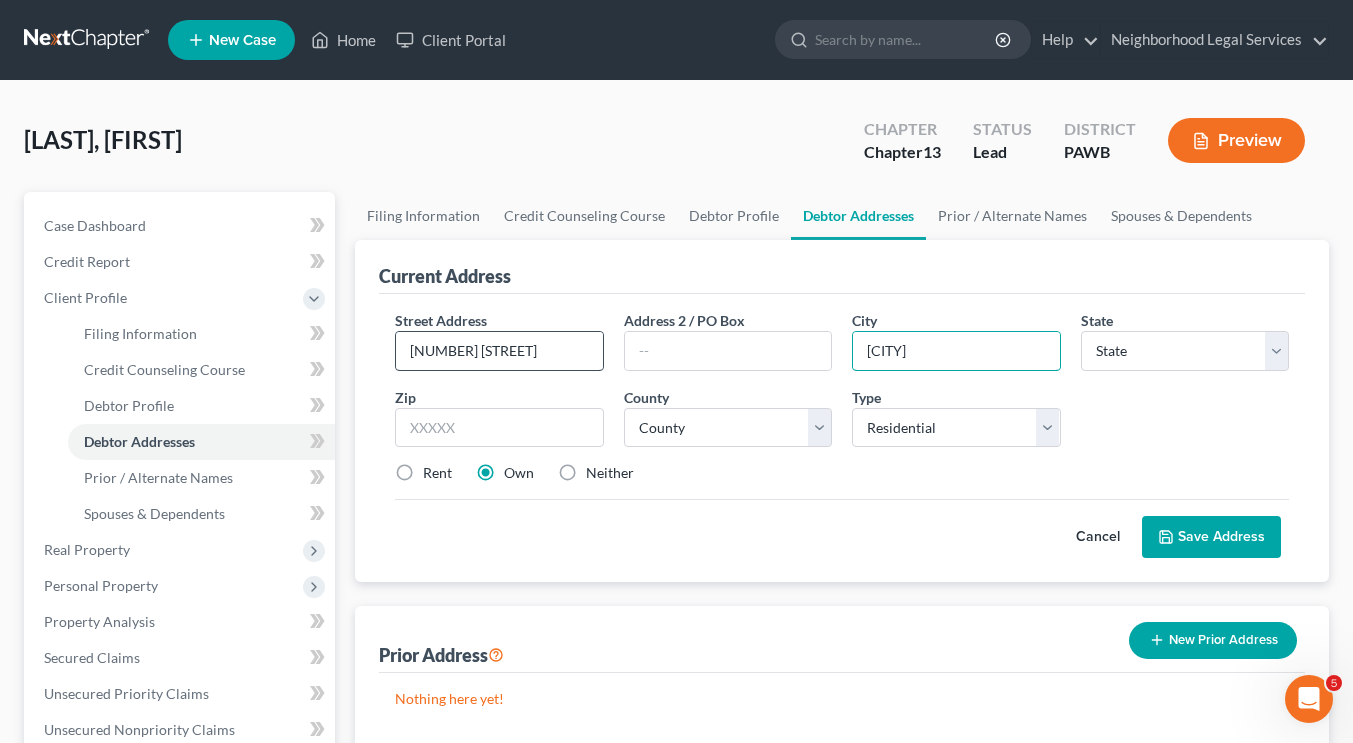 type on "[CITY]" 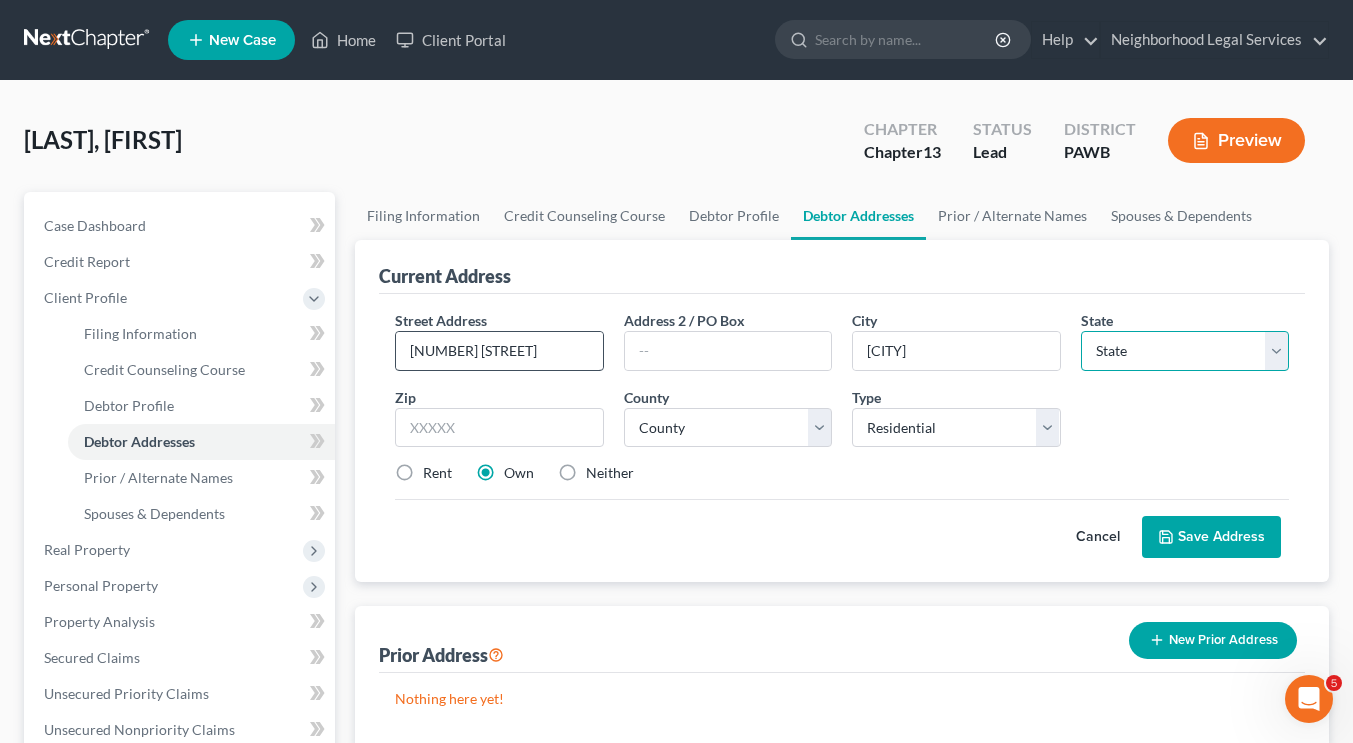 select on "39" 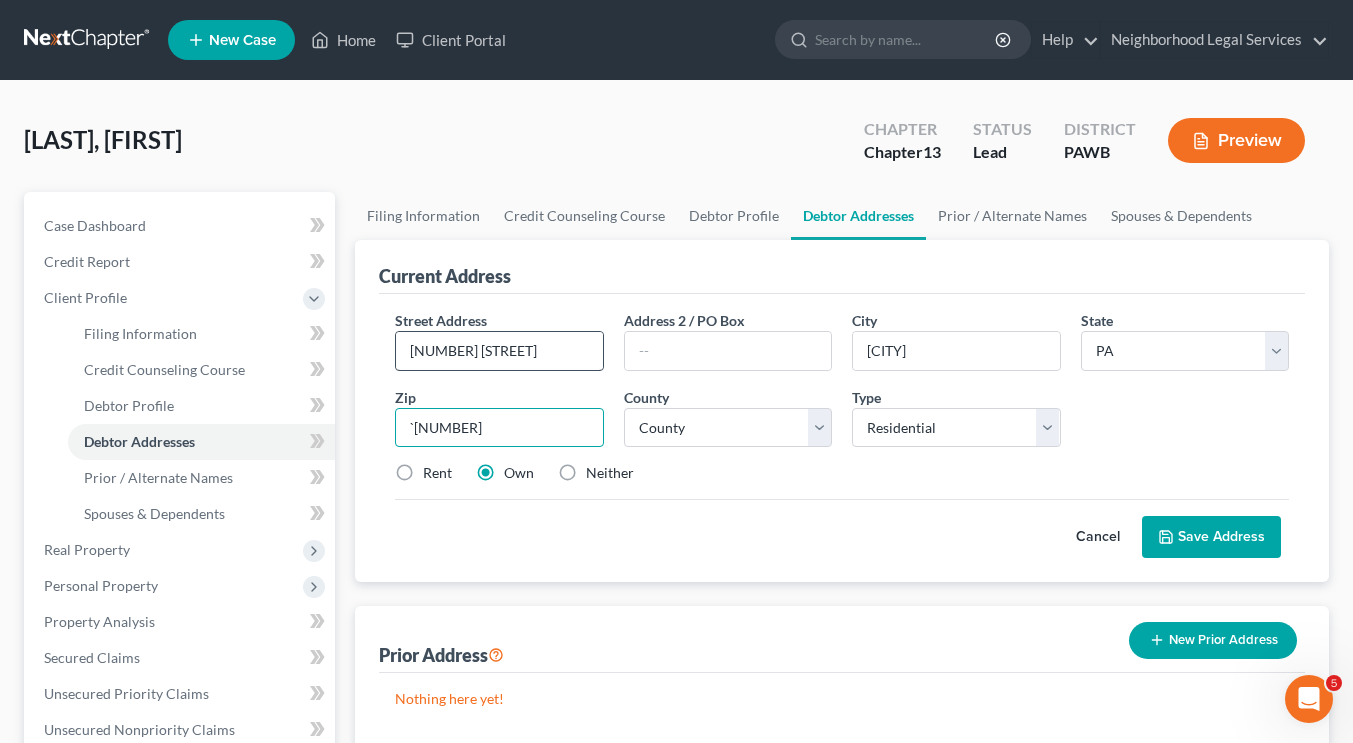 type on "`" 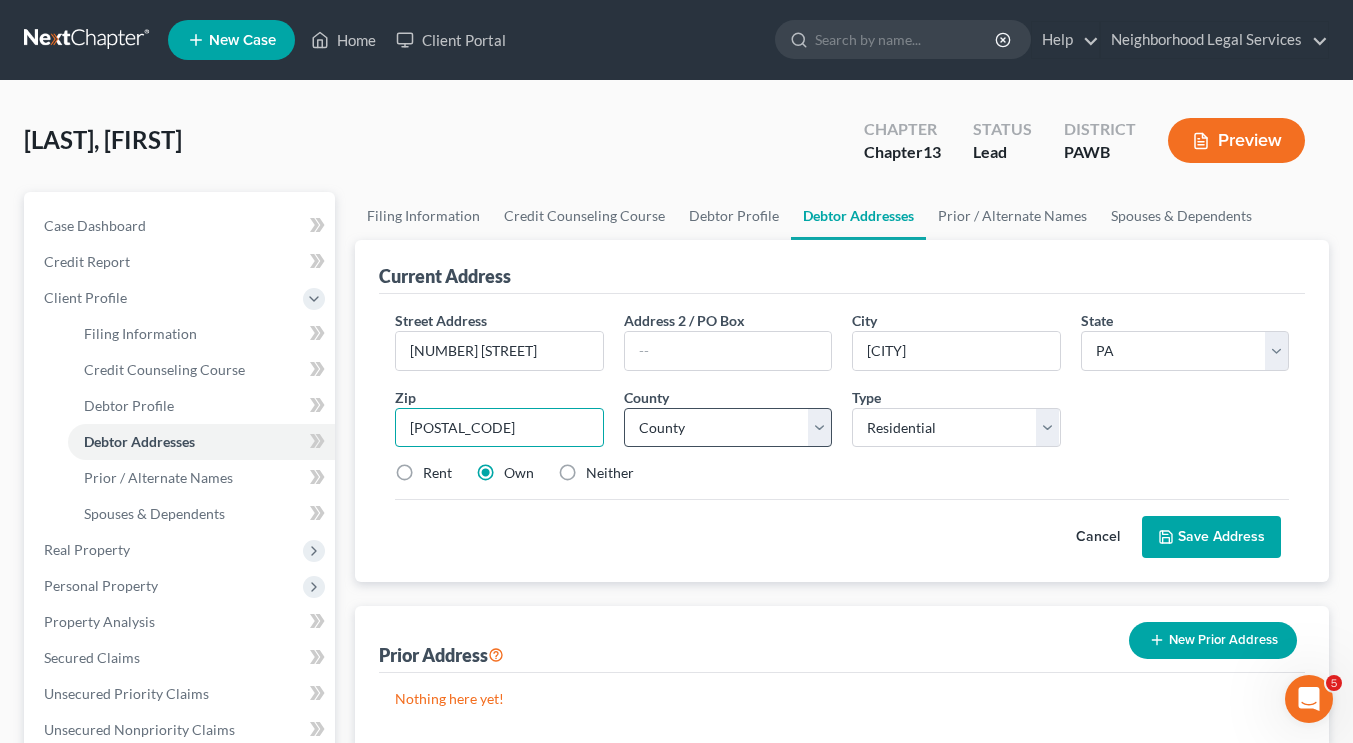 type on "[POSTAL_CODE]" 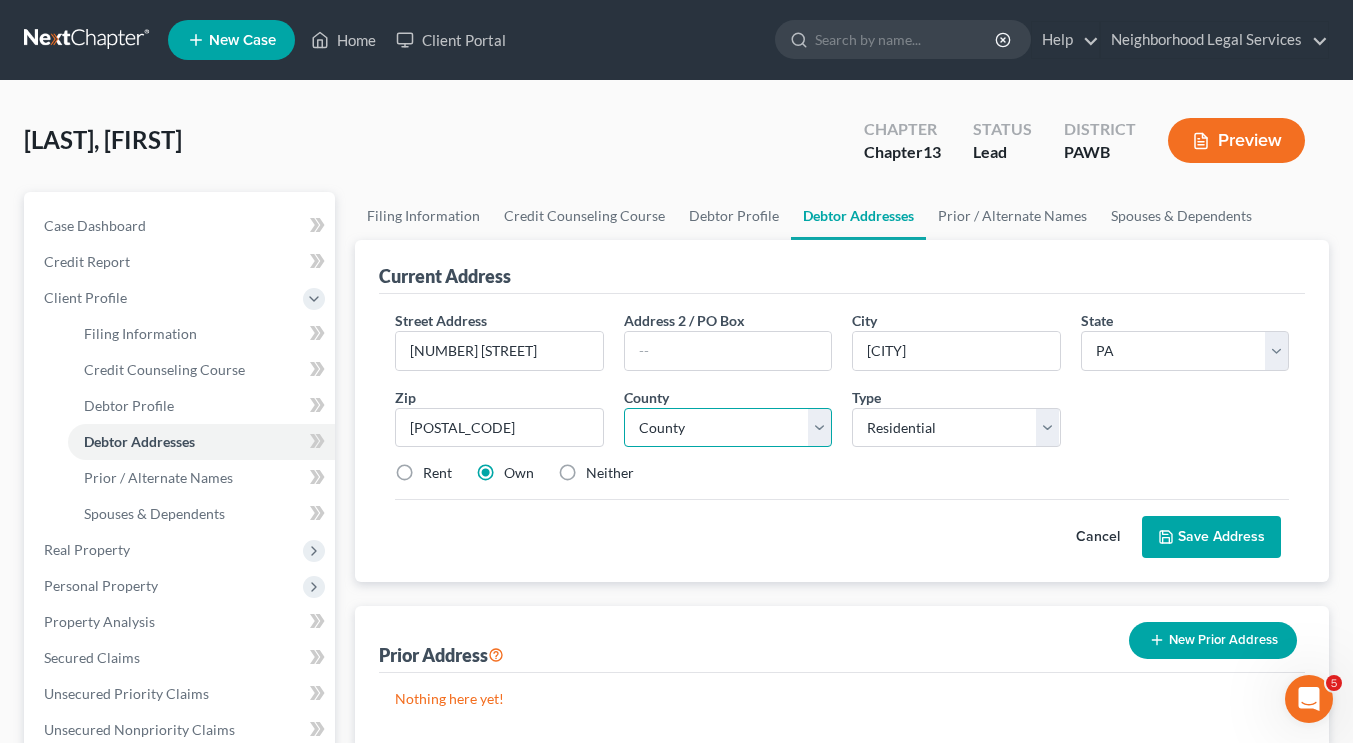 click on "County Adams County Allegheny County Armstrong County Beaver County Bedford County Berks County Blair County Bradford County Bucks County Butler County Cambria County Cameron County Carbon County Centre County Chester County Clarion County Clearfield County Clinton County Columbia County Crawford County Cumberland County Dauphin County Delaware County Elk County Erie County Fayette County Forest County Franklin County Fulton County Greene County Huntingdon County Indiana County Jefferson County Juniata County Lackawanna County Lancaster County Lawrence County Lebanon County Lehigh County Luzerne County Lycoming County McKean County Mercer County Mifflin County Monroe County Montgomery County Montour County Northampton County Northumberland County Perry County Philadelphia County Pike County Potter County Schuylkill County Snyder County Somerset County Sullivan County Susquehanna County Tioga County Union County Venango County Warren County Washington County Wayne County Westmoreland County Wyoming County" at bounding box center [728, 428] 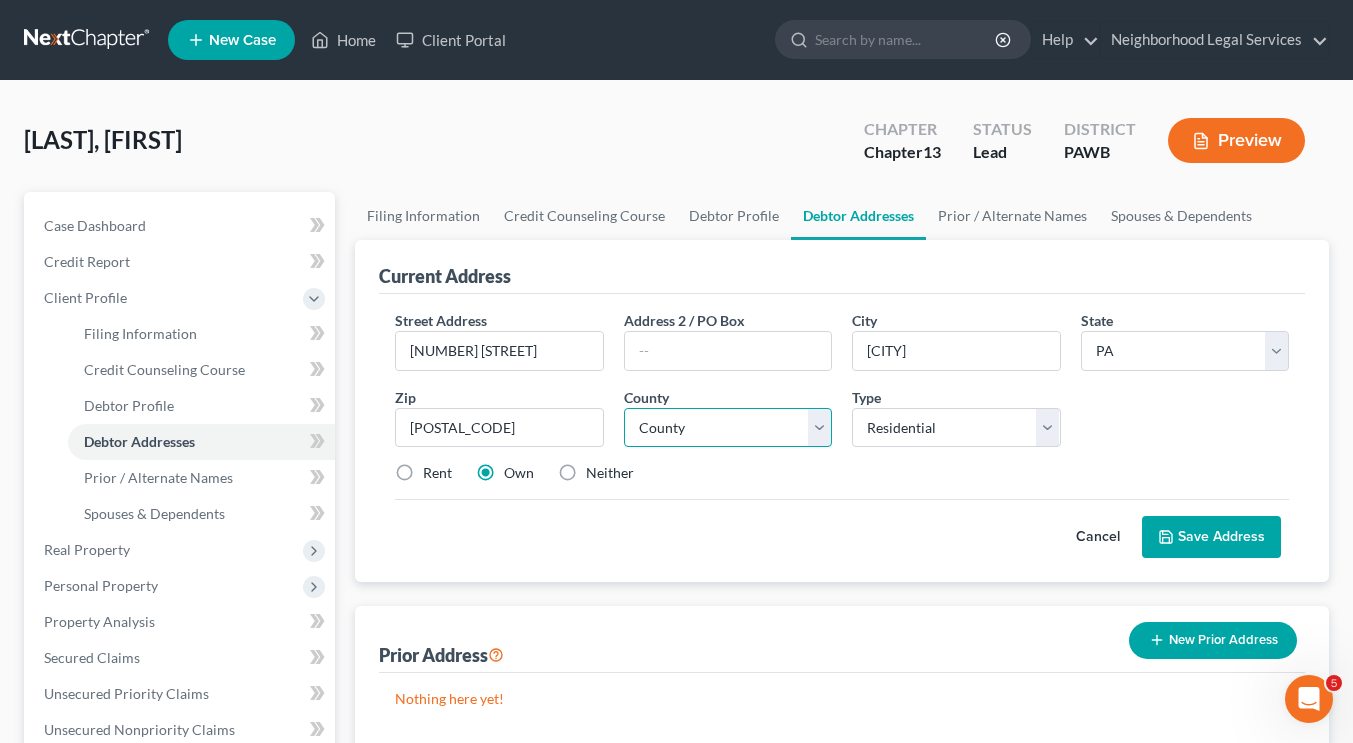 select on "1" 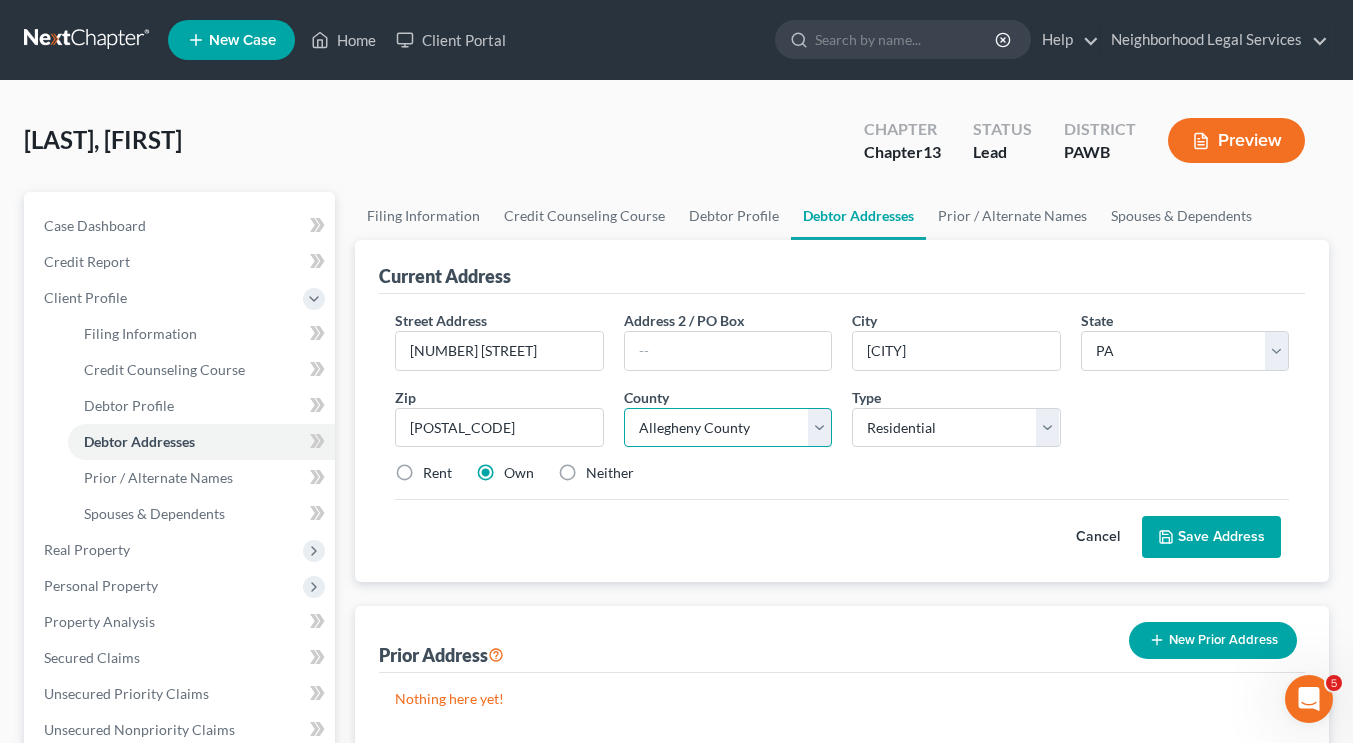 click on "County Adams County Allegheny County Armstrong County Beaver County Bedford County Berks County Blair County Bradford County Bucks County Butler County Cambria County Cameron County Carbon County Centre County Chester County Clarion County Clearfield County Clinton County Columbia County Crawford County Cumberland County Dauphin County Delaware County Elk County Erie County Fayette County Forest County Franklin County Fulton County Greene County Huntingdon County Indiana County Jefferson County Juniata County Lackawanna County Lancaster County Lawrence County Lebanon County Lehigh County Luzerne County Lycoming County McKean County Mercer County Mifflin County Monroe County Montgomery County Montour County Northampton County Northumberland County Perry County Philadelphia County Pike County Potter County Schuylkill County Snyder County Somerset County Sullivan County Susquehanna County Tioga County Union County Venango County Warren County Washington County Wayne County Westmoreland County Wyoming County" at bounding box center (728, 428) 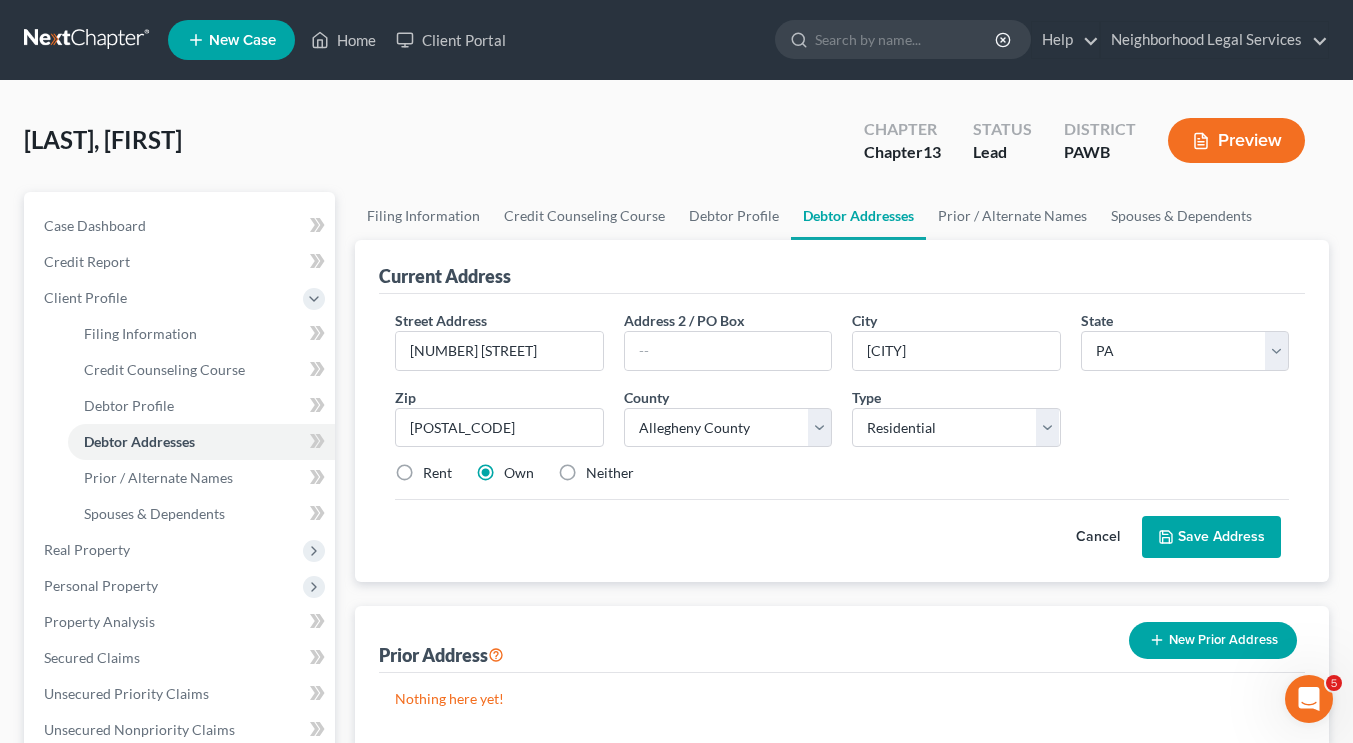 click on "Cancel Save Address" at bounding box center (842, 528) 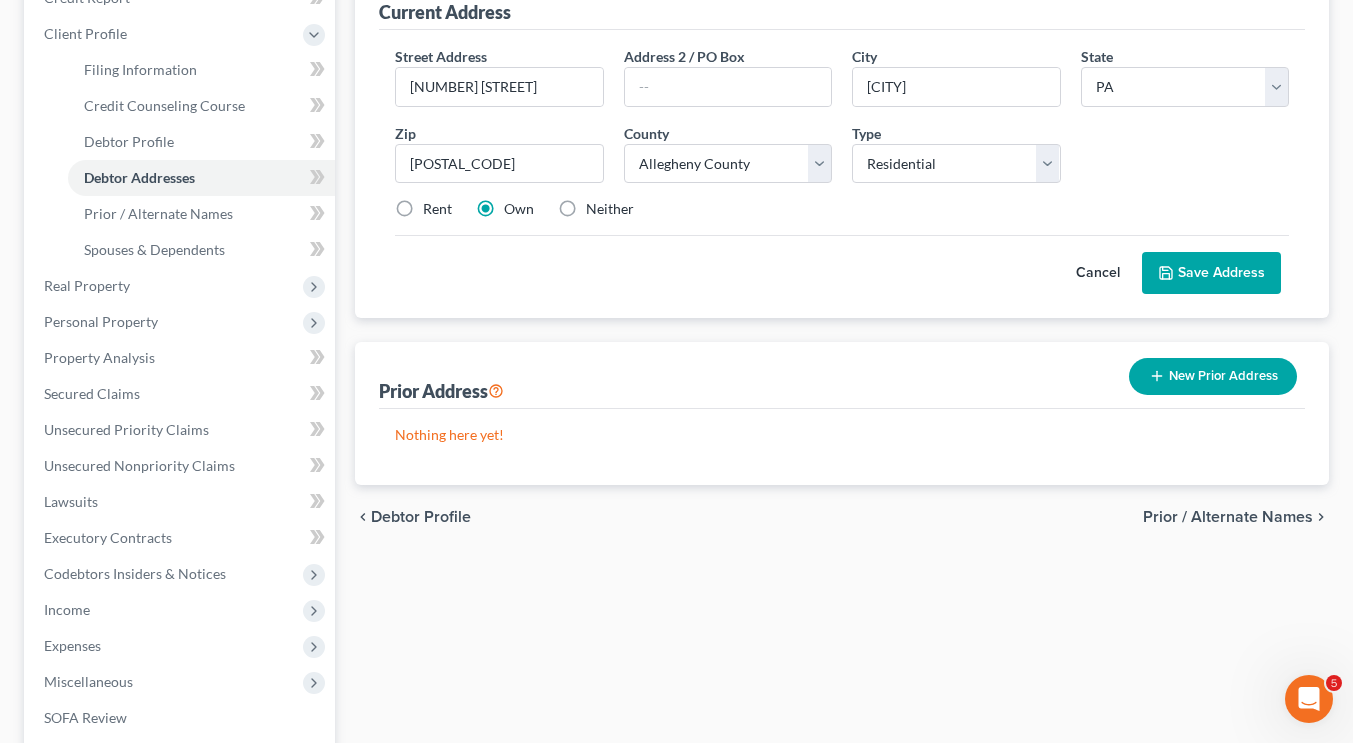 scroll, scrollTop: 263, scrollLeft: 0, axis: vertical 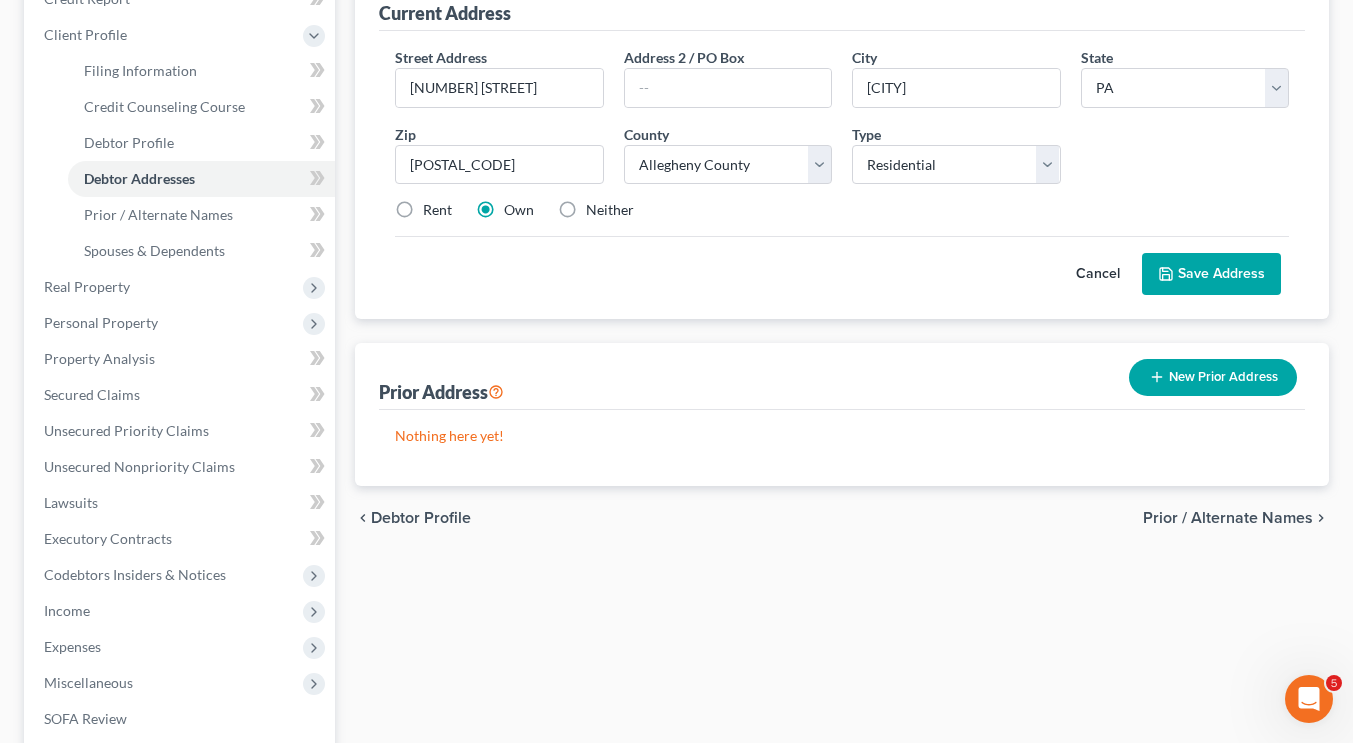 click 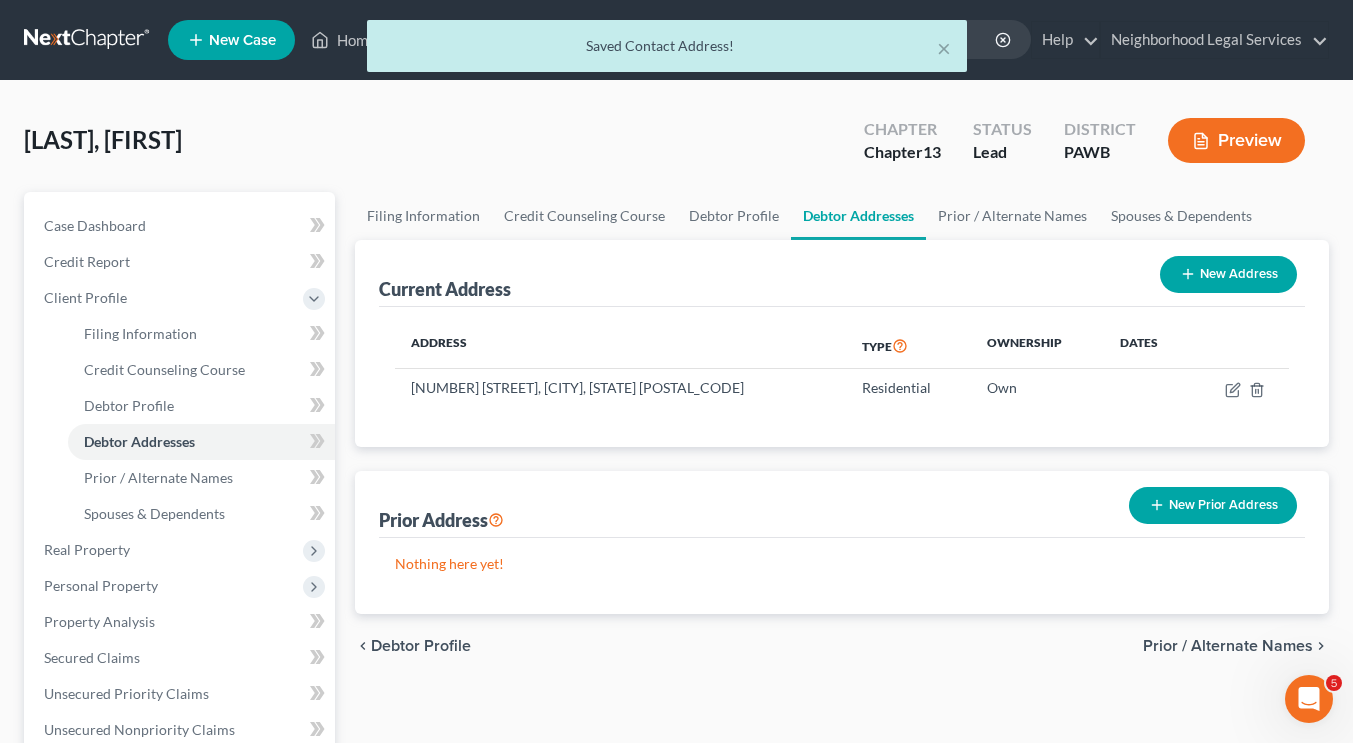 scroll, scrollTop: 9, scrollLeft: 0, axis: vertical 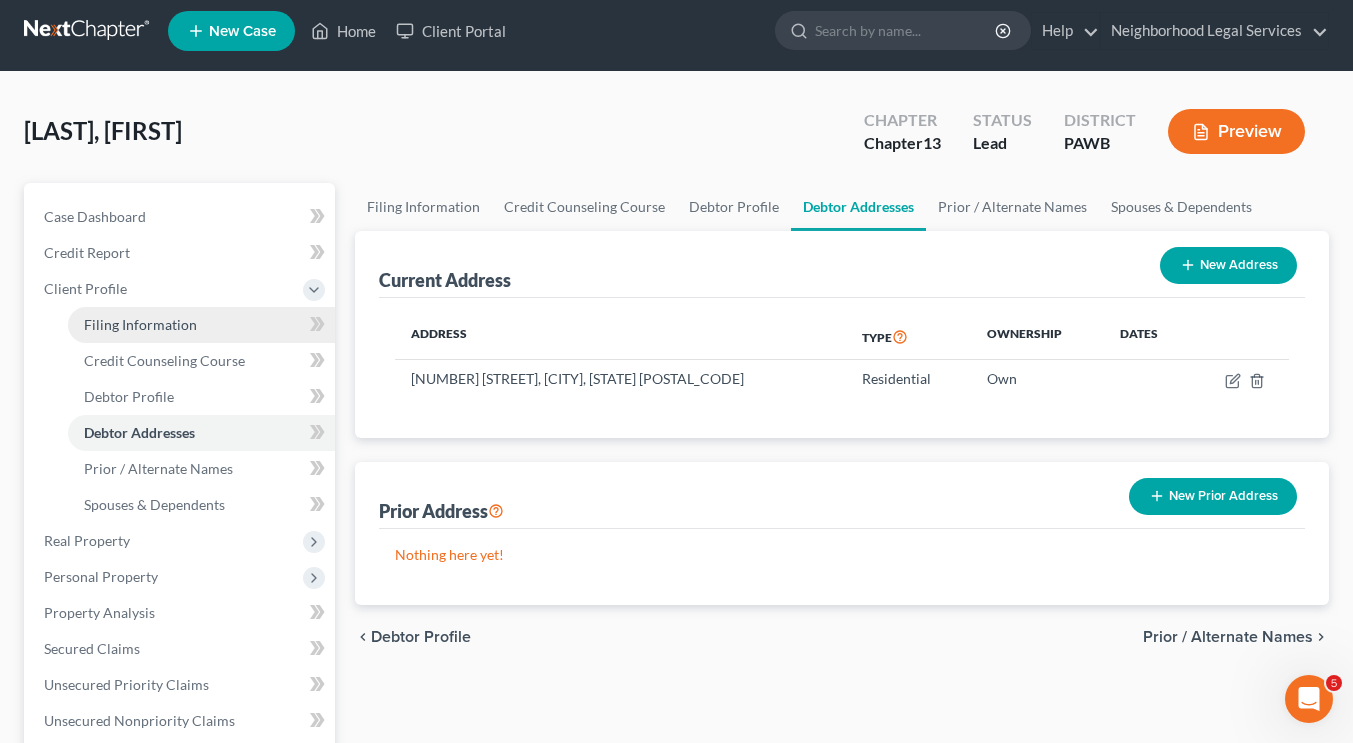 click on "Filing Information" at bounding box center (140, 324) 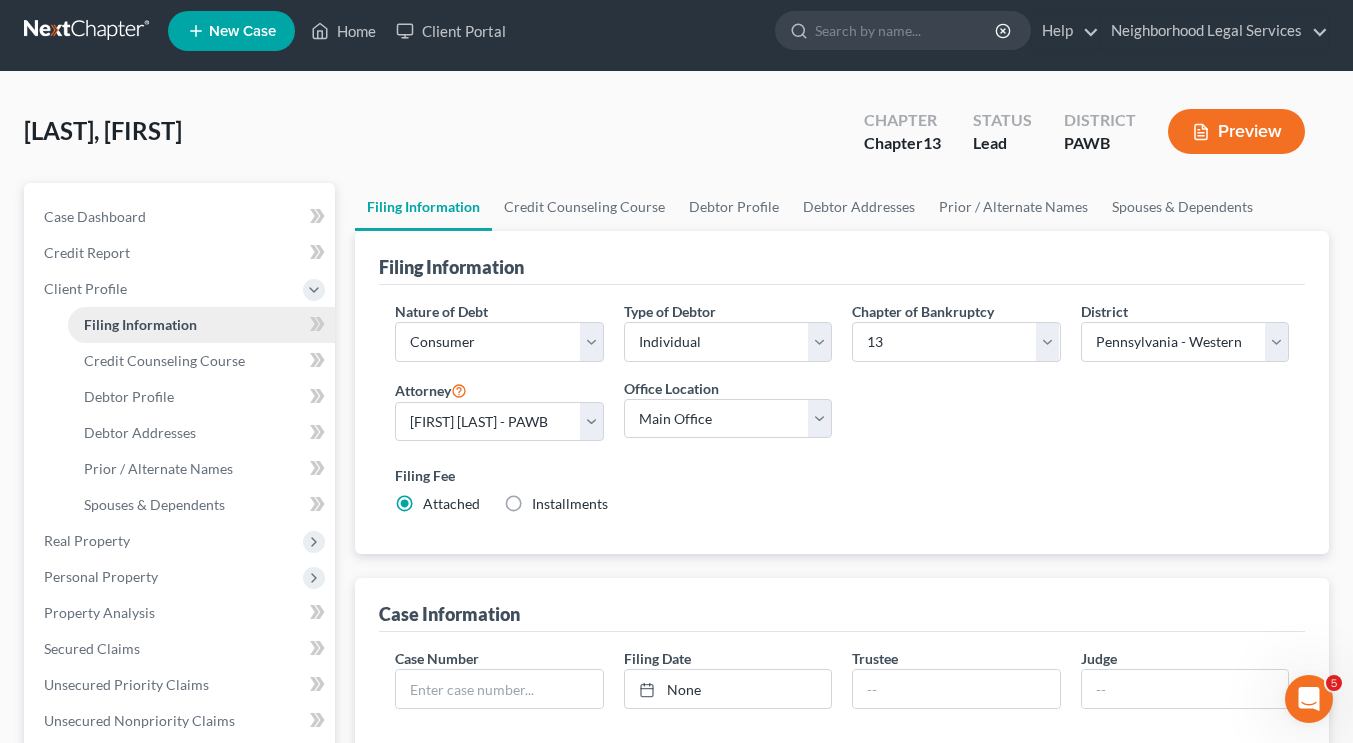 scroll, scrollTop: 0, scrollLeft: 0, axis: both 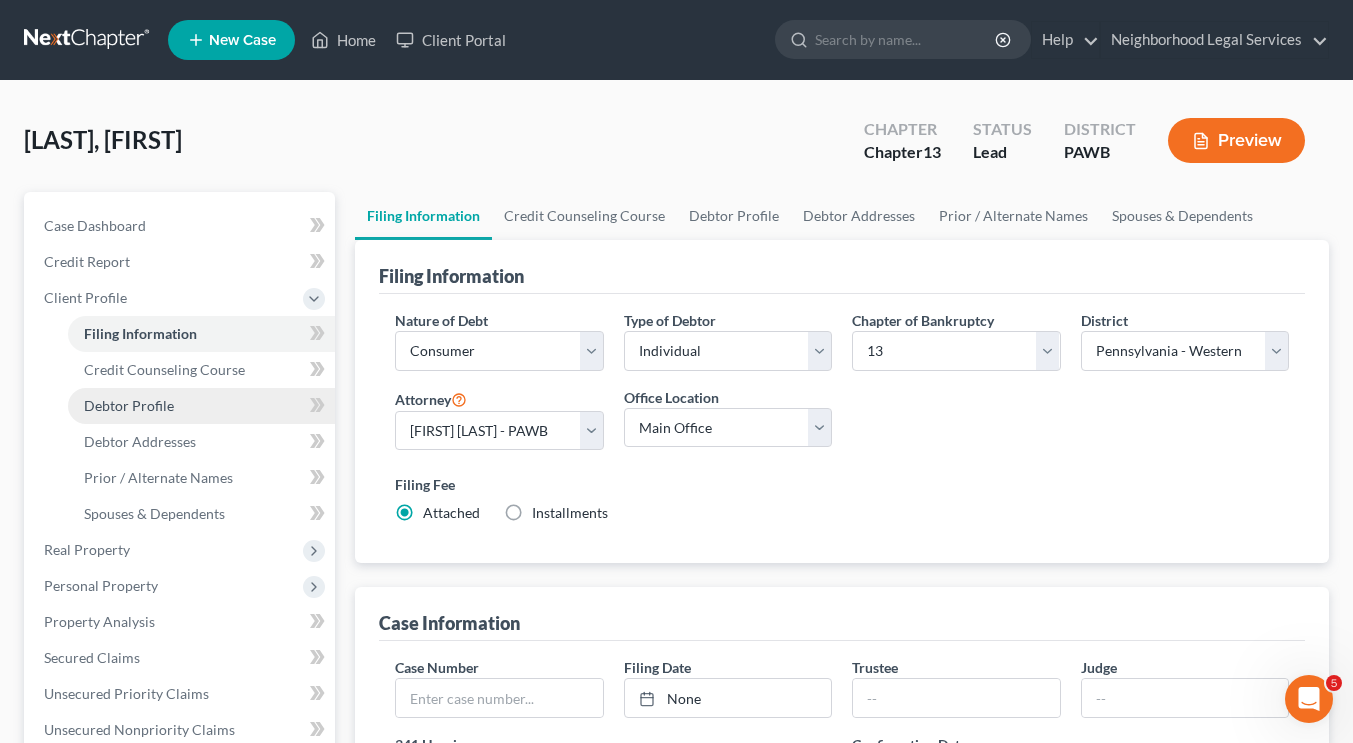 click on "Debtor Profile" at bounding box center [129, 405] 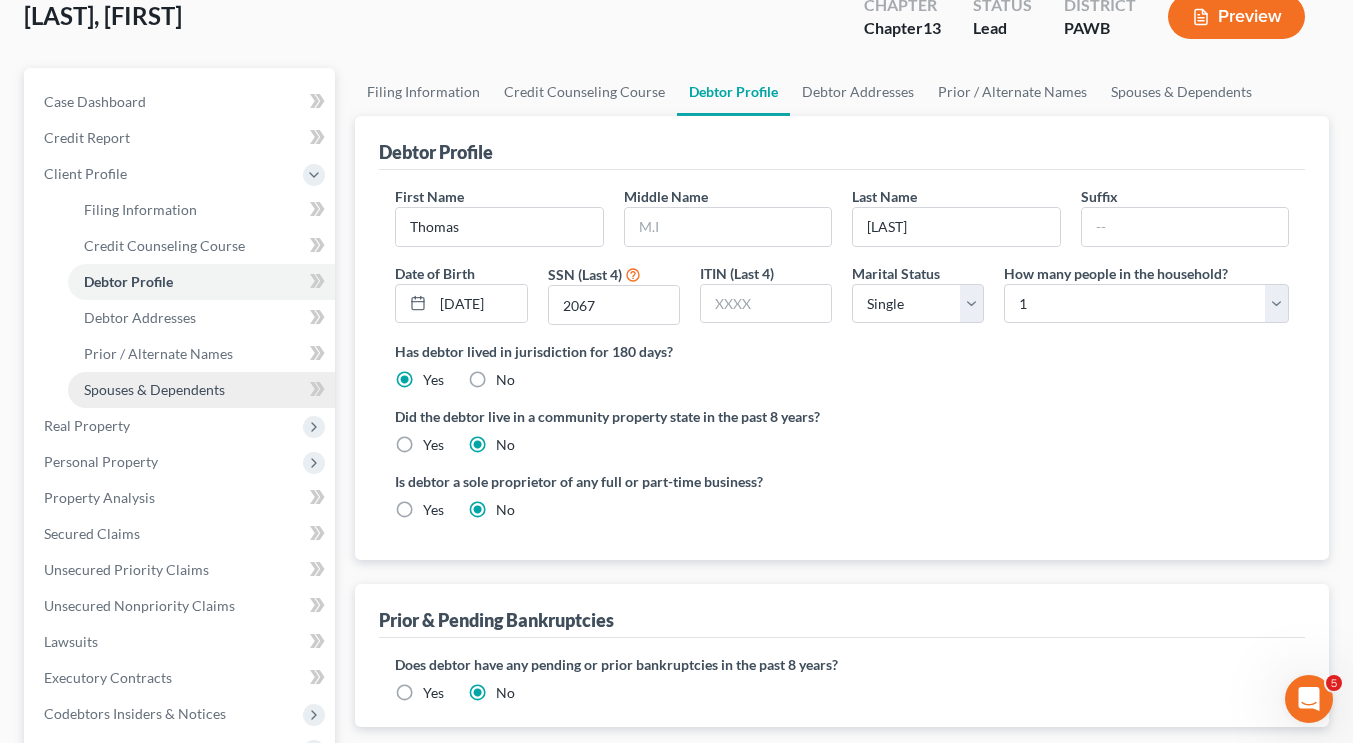 scroll, scrollTop: 208, scrollLeft: 0, axis: vertical 